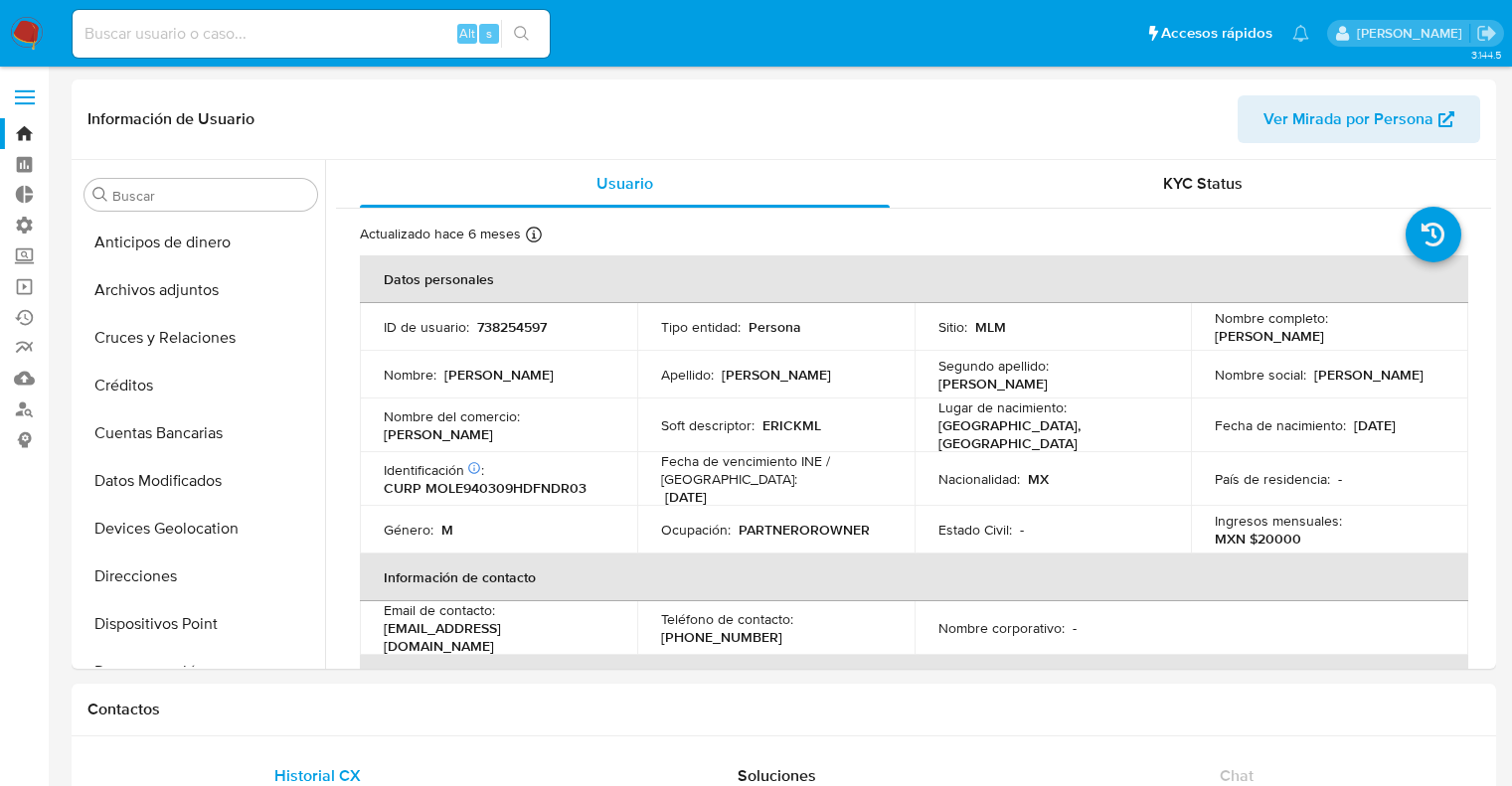 select on "10" 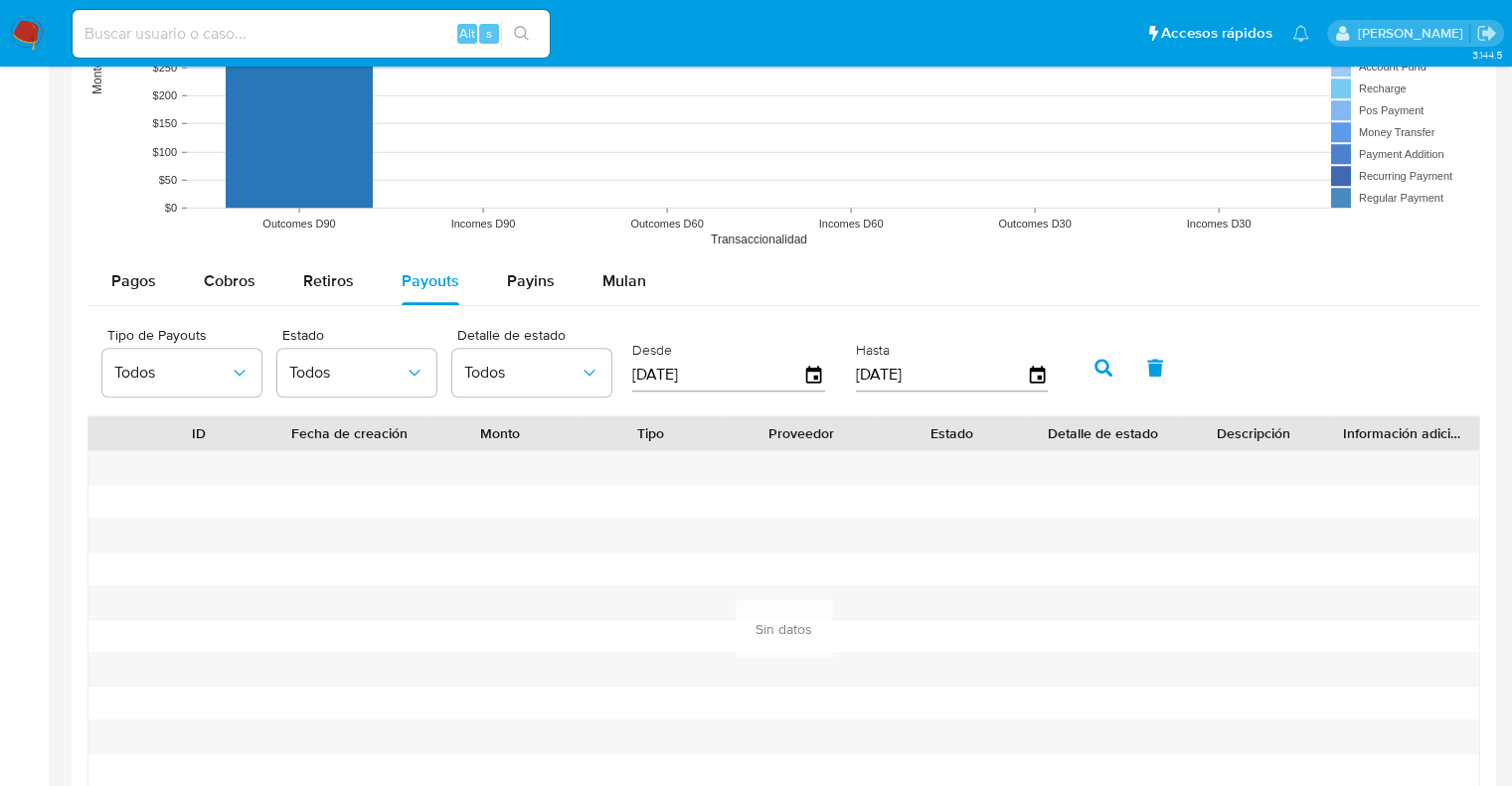 scroll, scrollTop: 791, scrollLeft: 0, axis: vertical 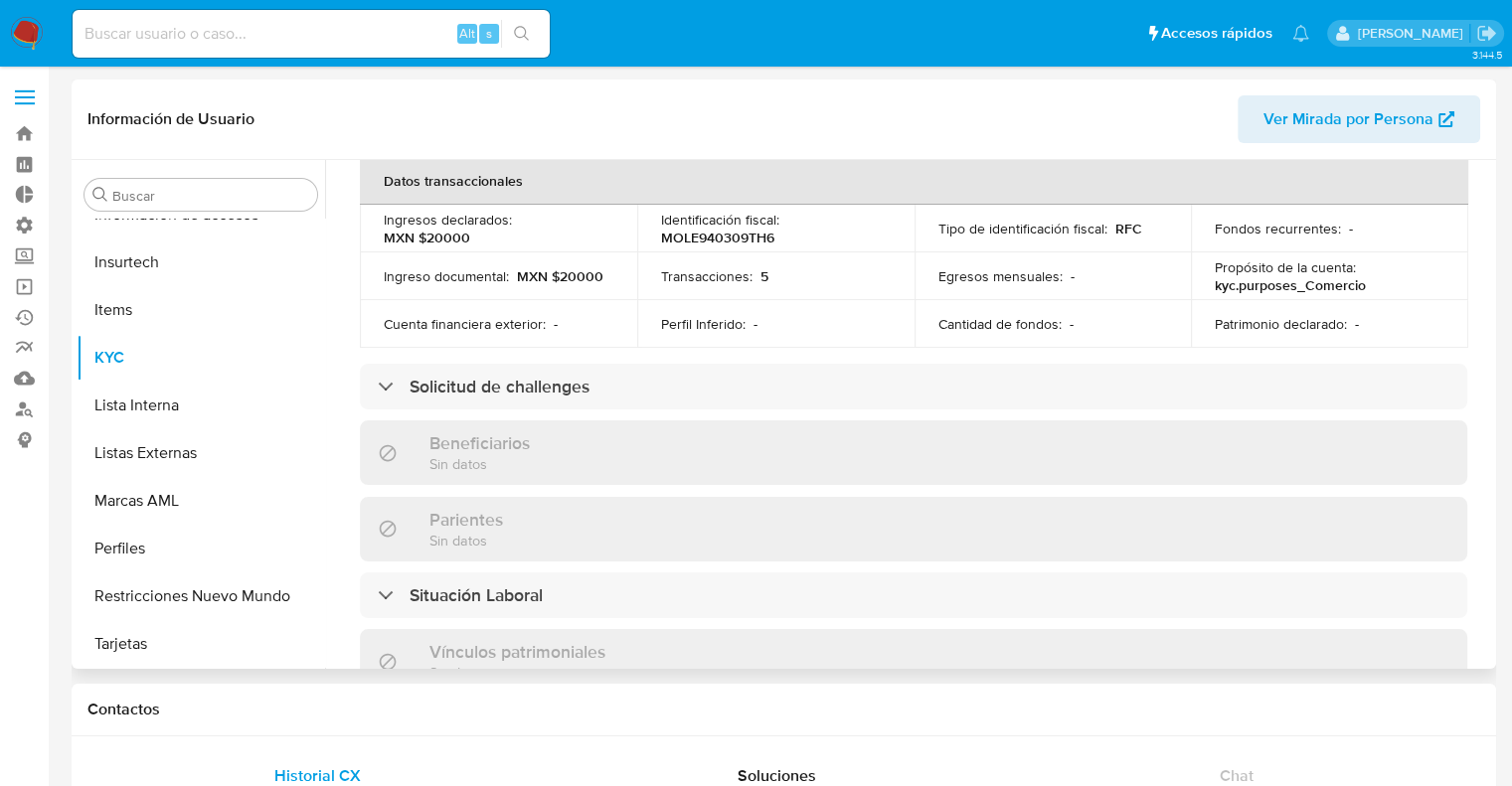 select on "10" 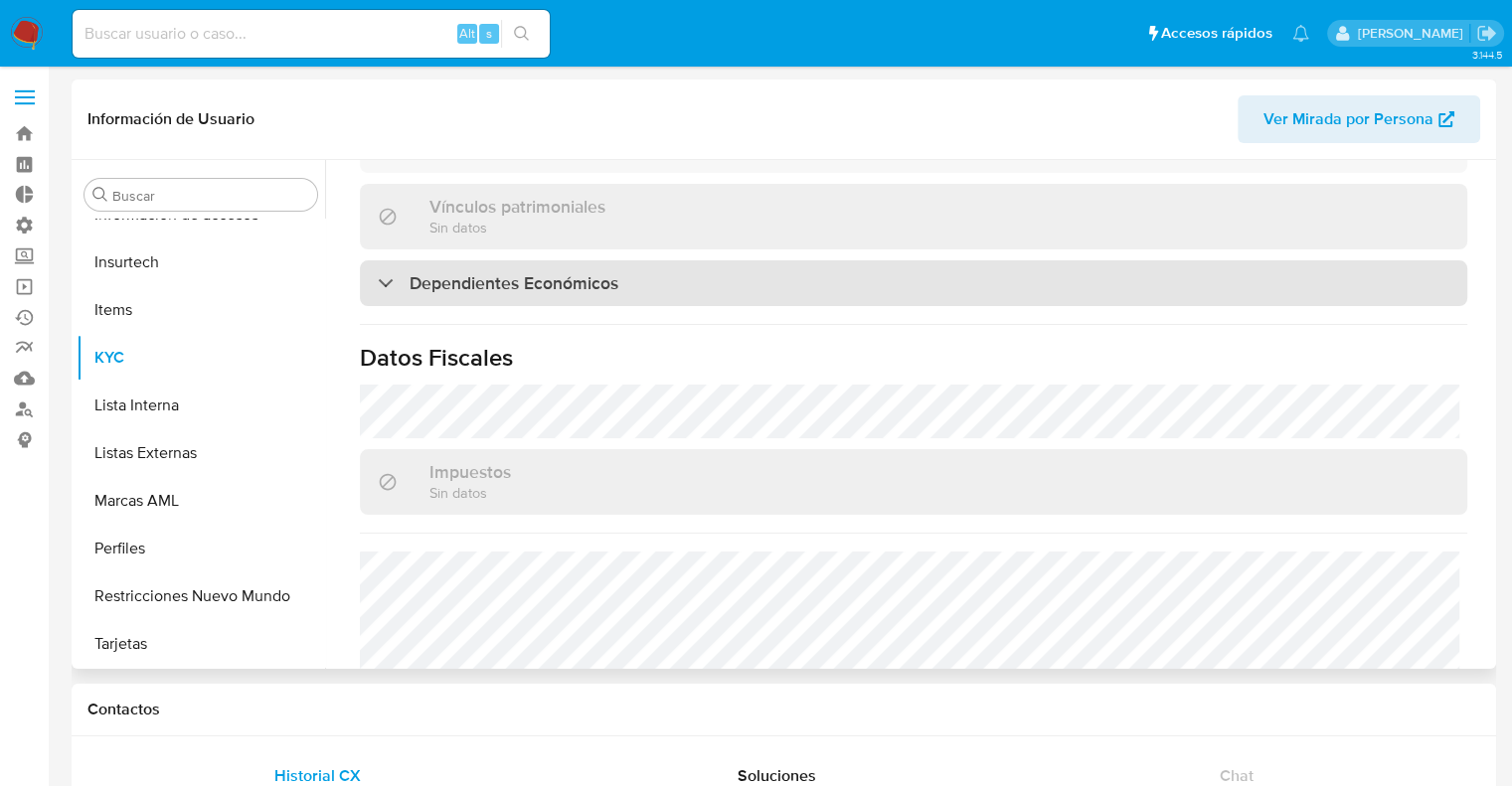 scroll, scrollTop: 1216, scrollLeft: 0, axis: vertical 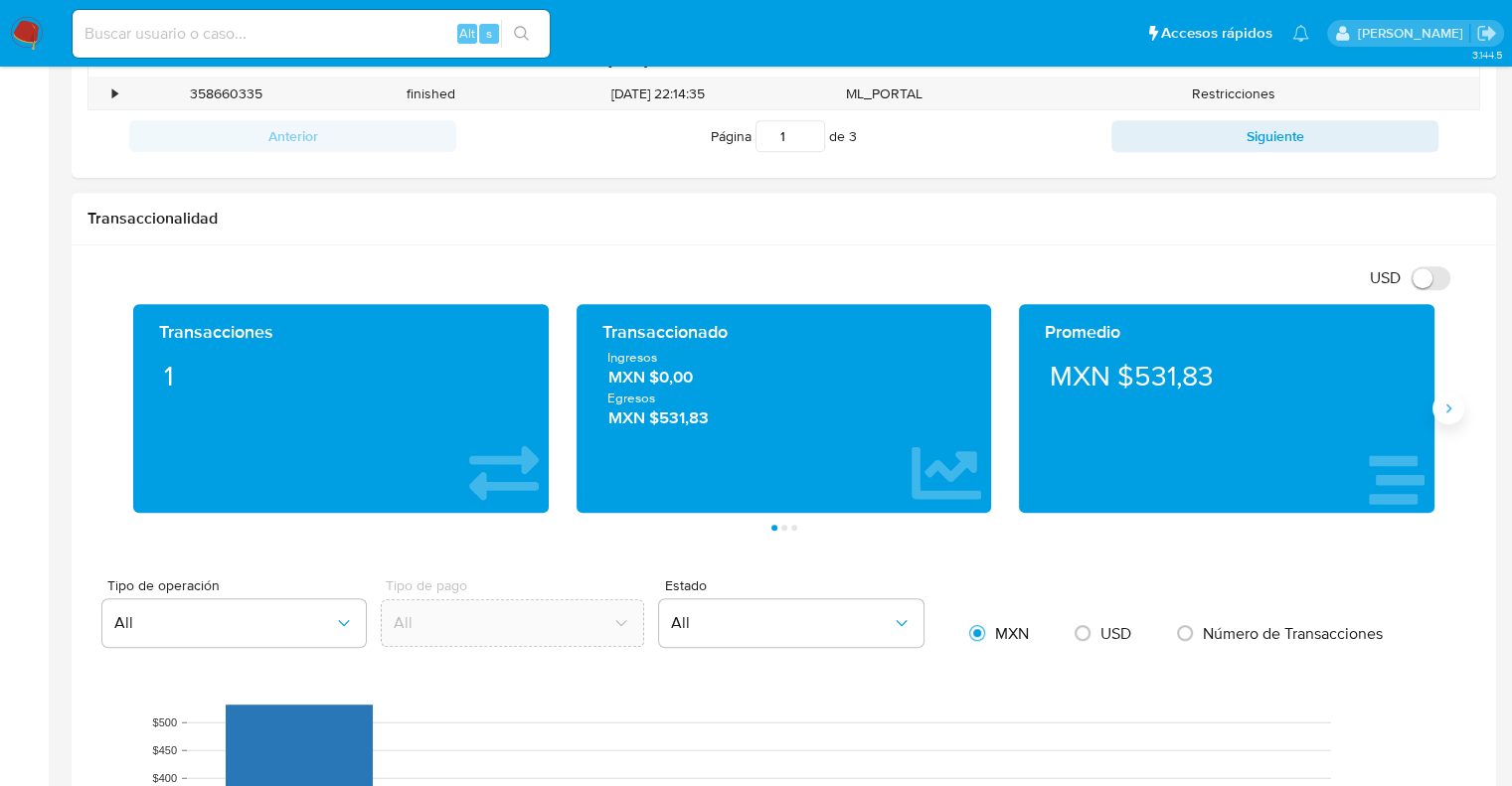 click at bounding box center [1448, 408] 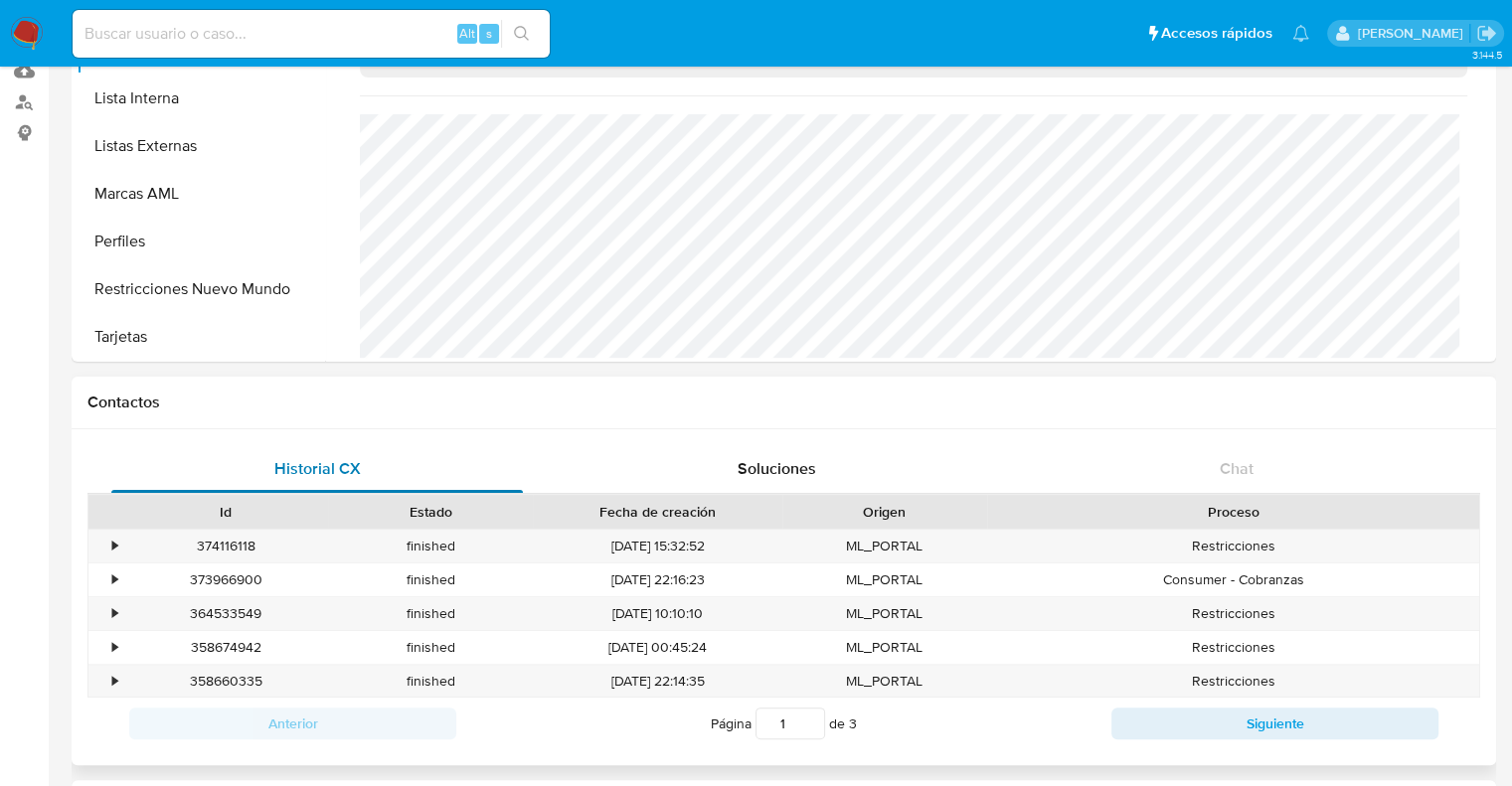 scroll, scrollTop: 298, scrollLeft: 0, axis: vertical 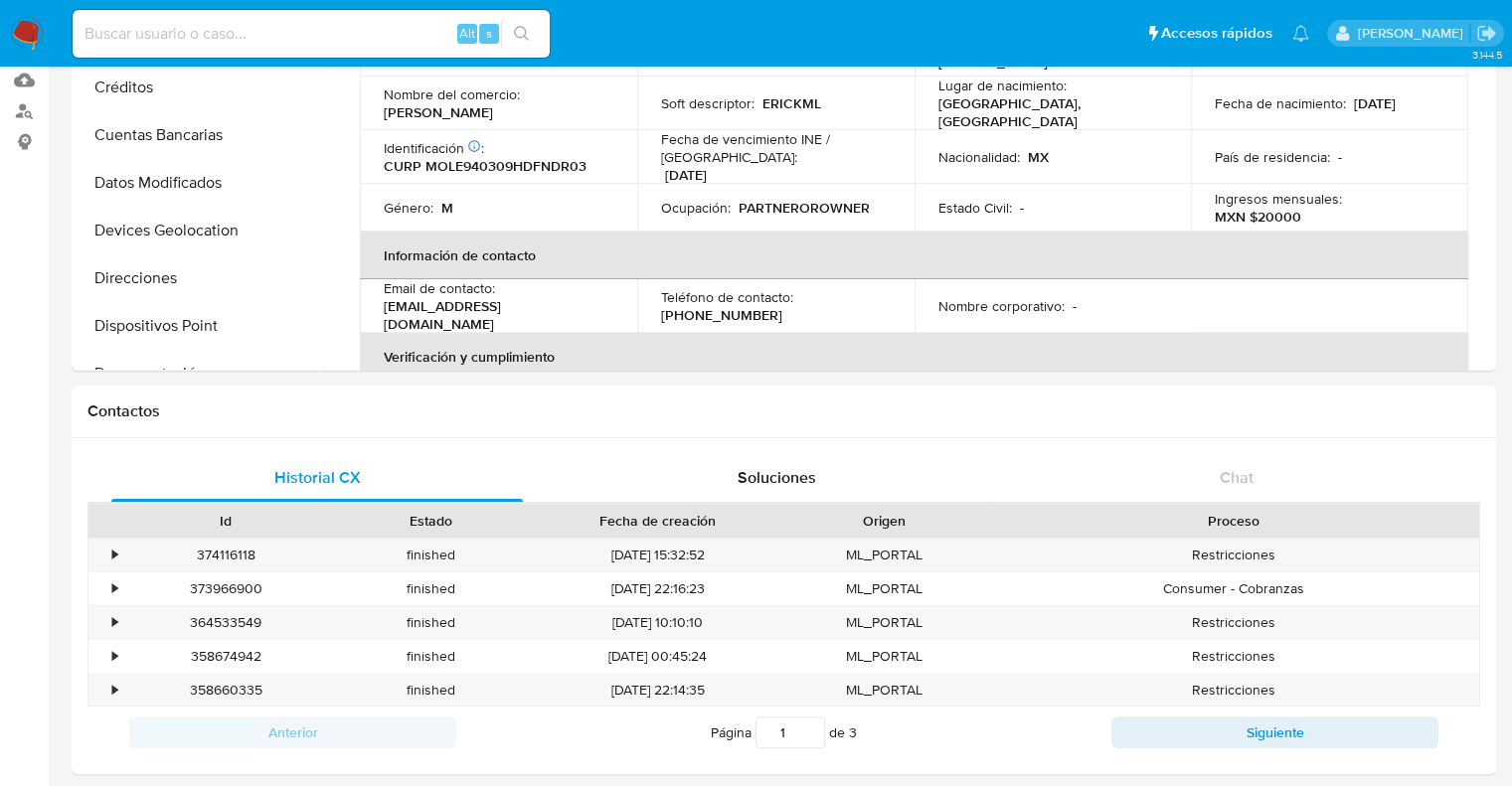 click on "Bandeja Tablero Tablero Externo Administración Reglas Roles Usuarios Equipos Configuración de Casos Screening Administrador de Listas Screening por Frecuencia Búsqueda en Listas Watchlist Herramientas Operaciones masivas Ejecuciones automáticas Reportes Mulan Buscador de personas Consolidado" at bounding box center [24, 1009] 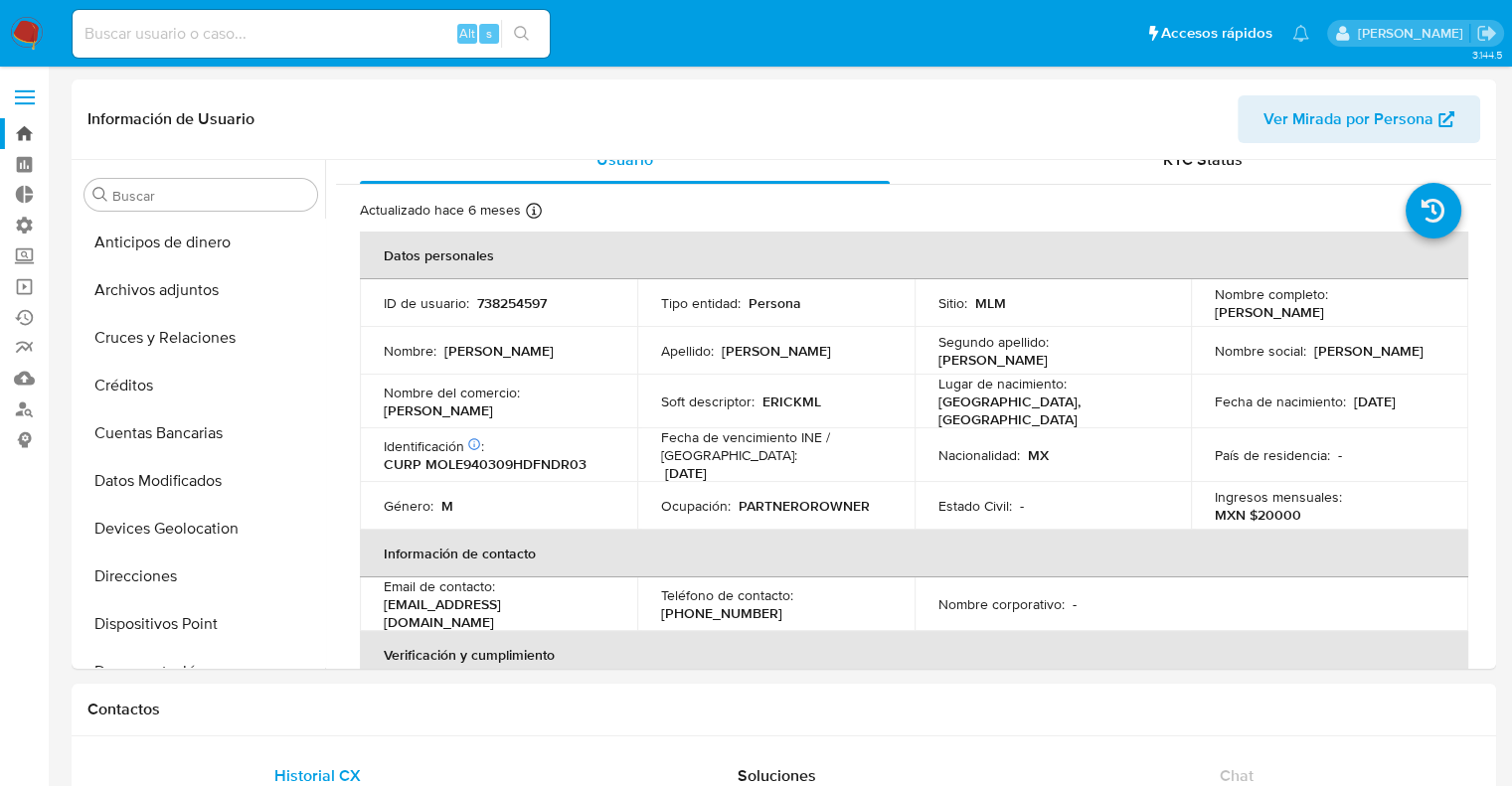 click on "Bandeja" at bounding box center (118, 133) 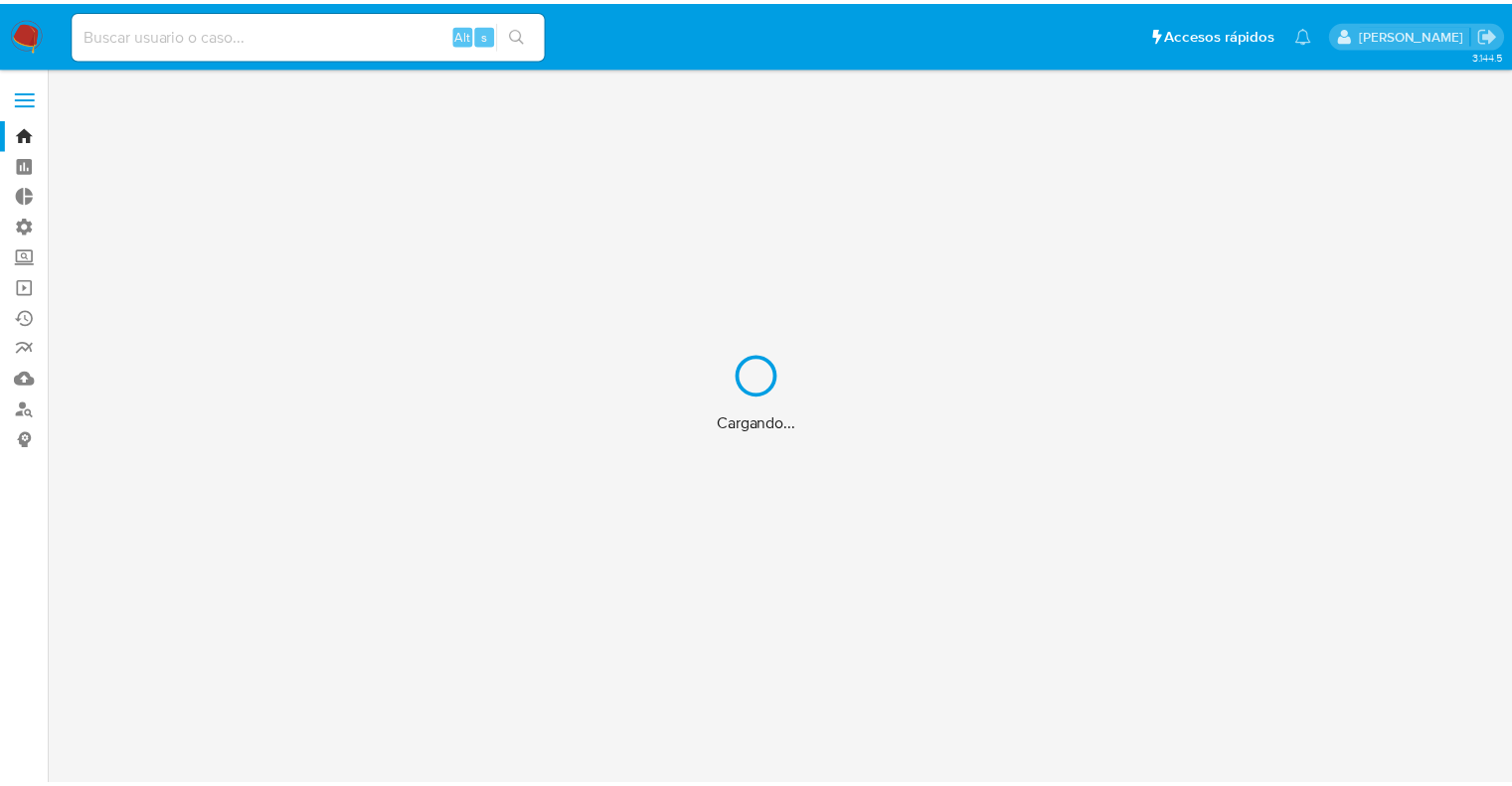 scroll, scrollTop: 0, scrollLeft: 0, axis: both 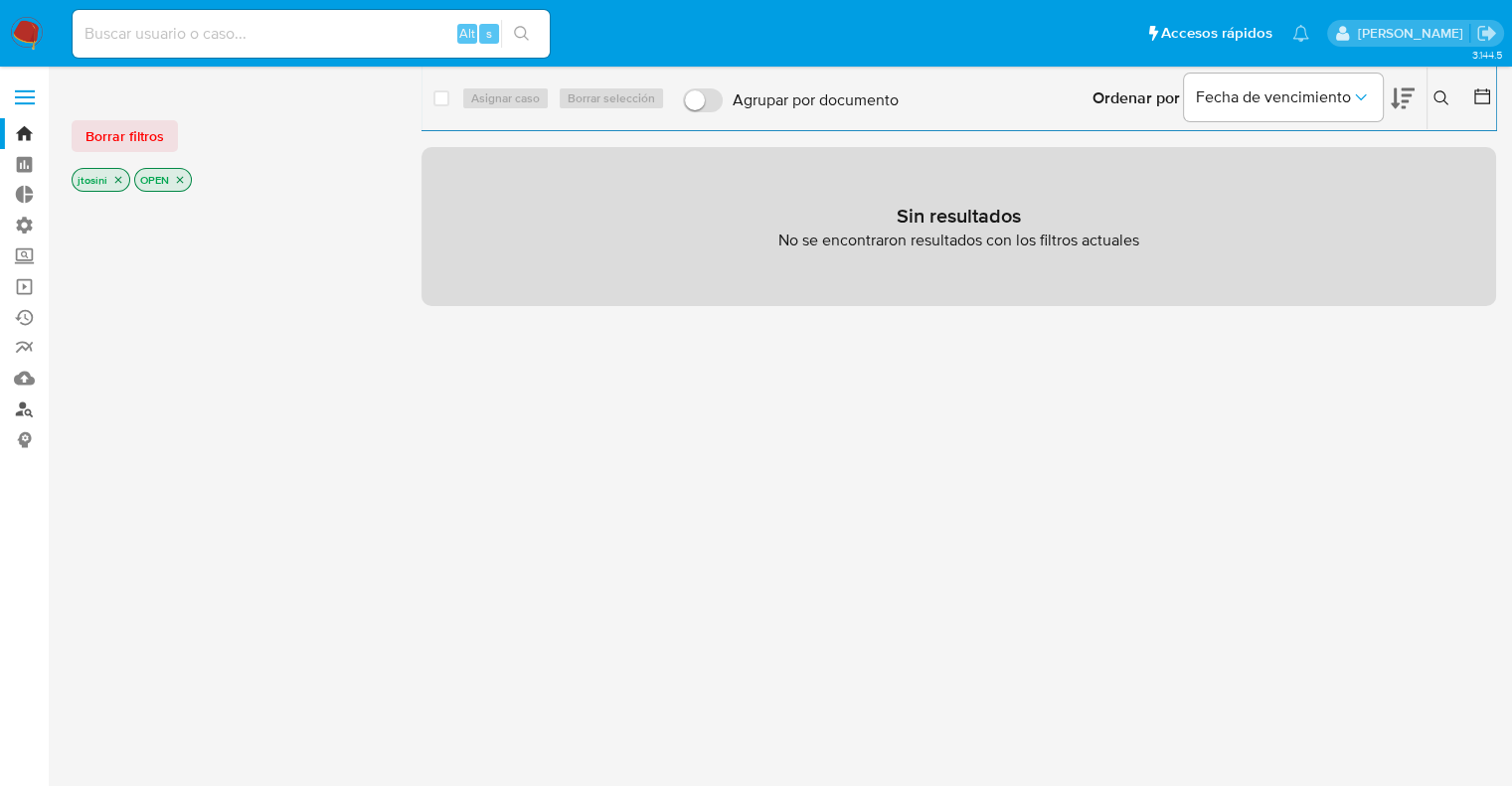 click on "Buscador de personas" at bounding box center (118, 408) 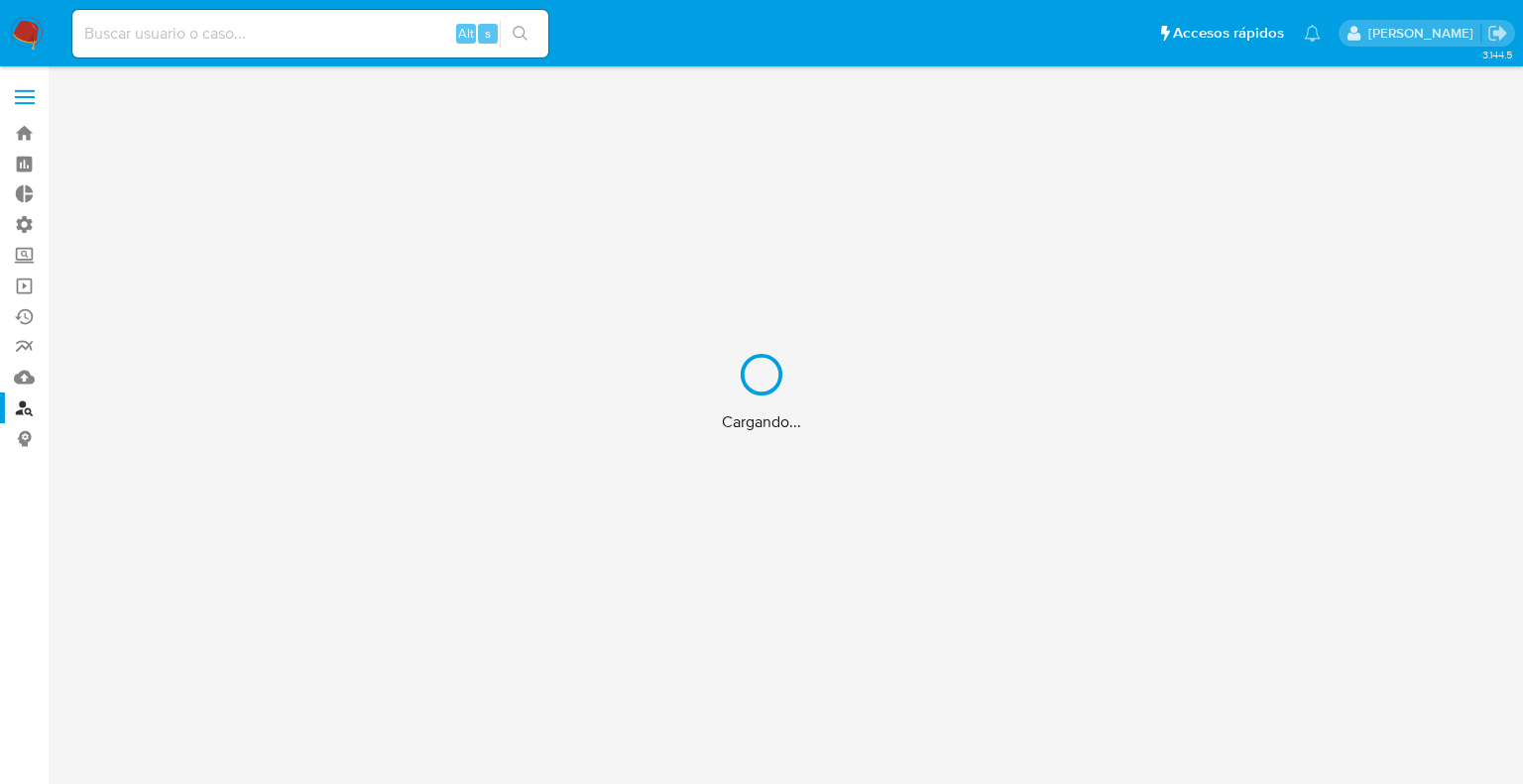 scroll, scrollTop: 0, scrollLeft: 0, axis: both 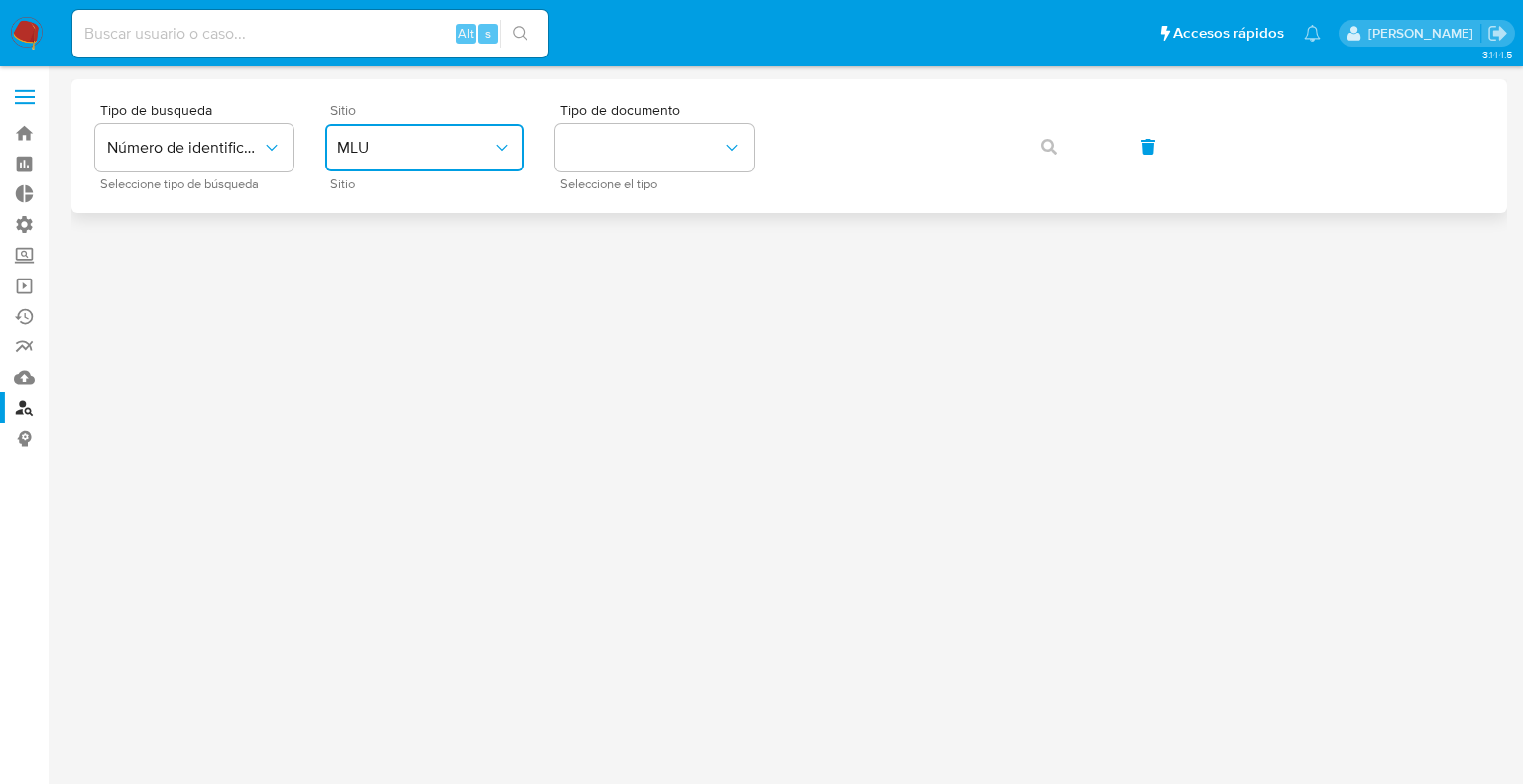 click on "MLU" at bounding box center (414, 148) 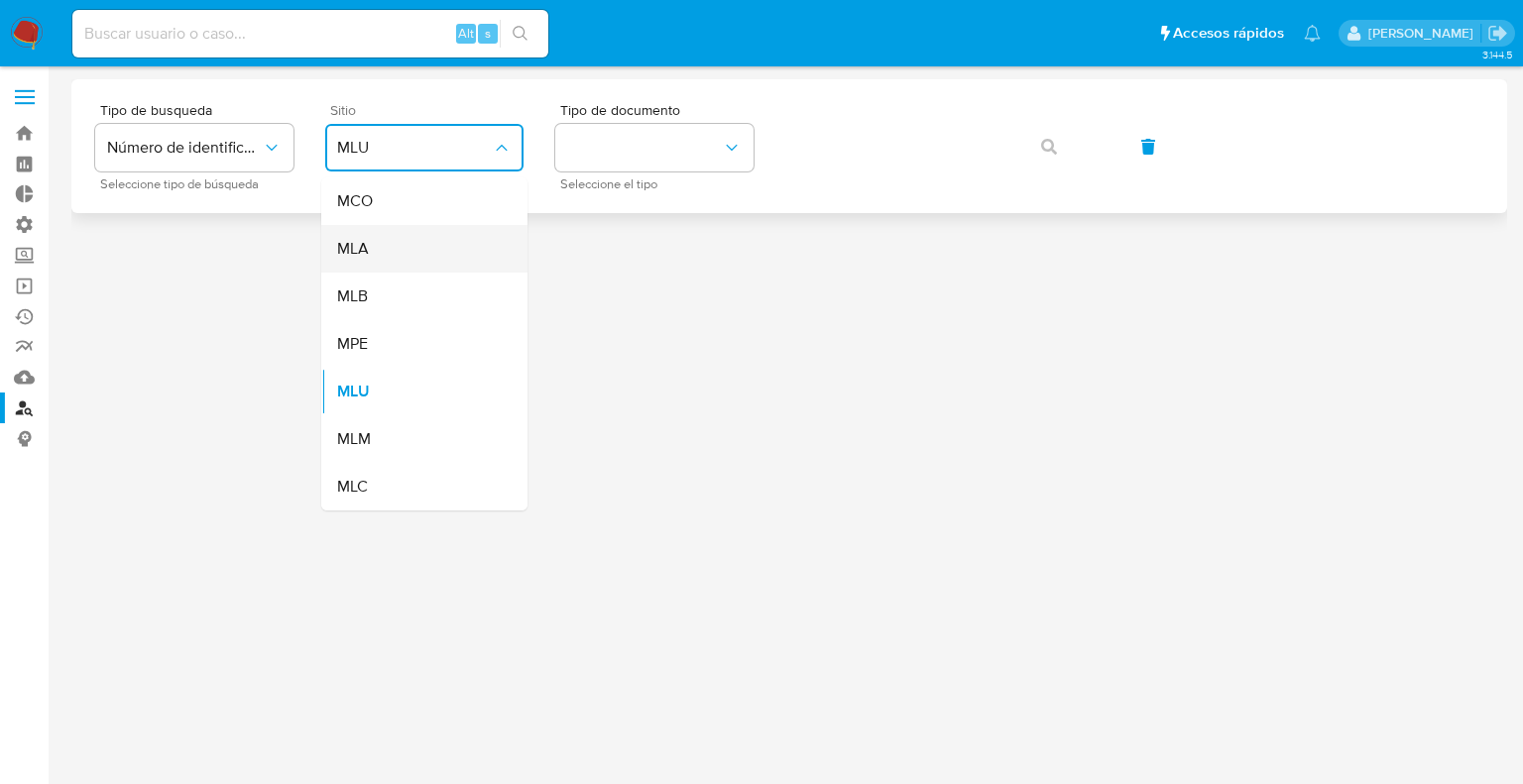 click on "MLA" at bounding box center [418, 249] 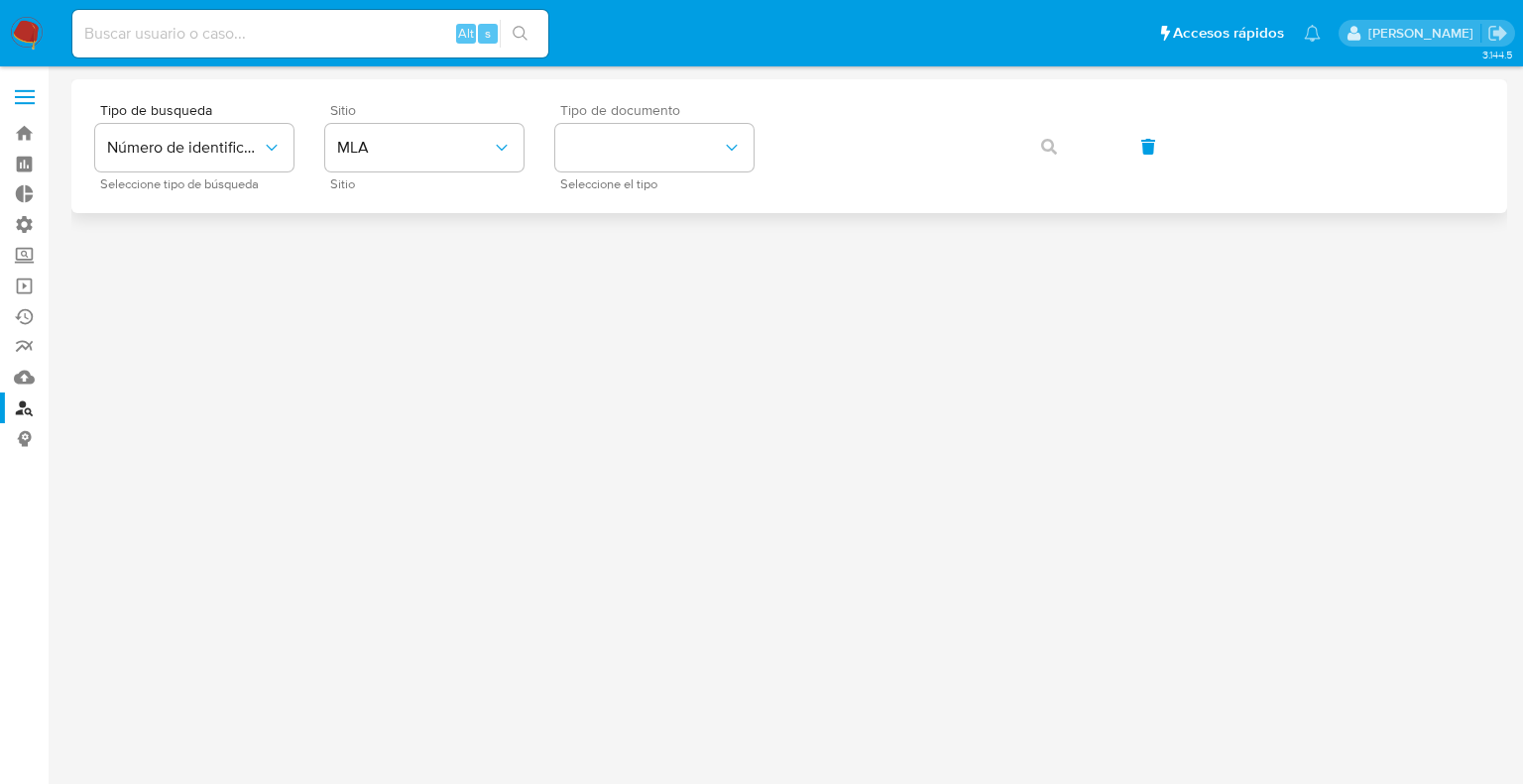 click on "Seleccione el tipo" at bounding box center (659, 184) 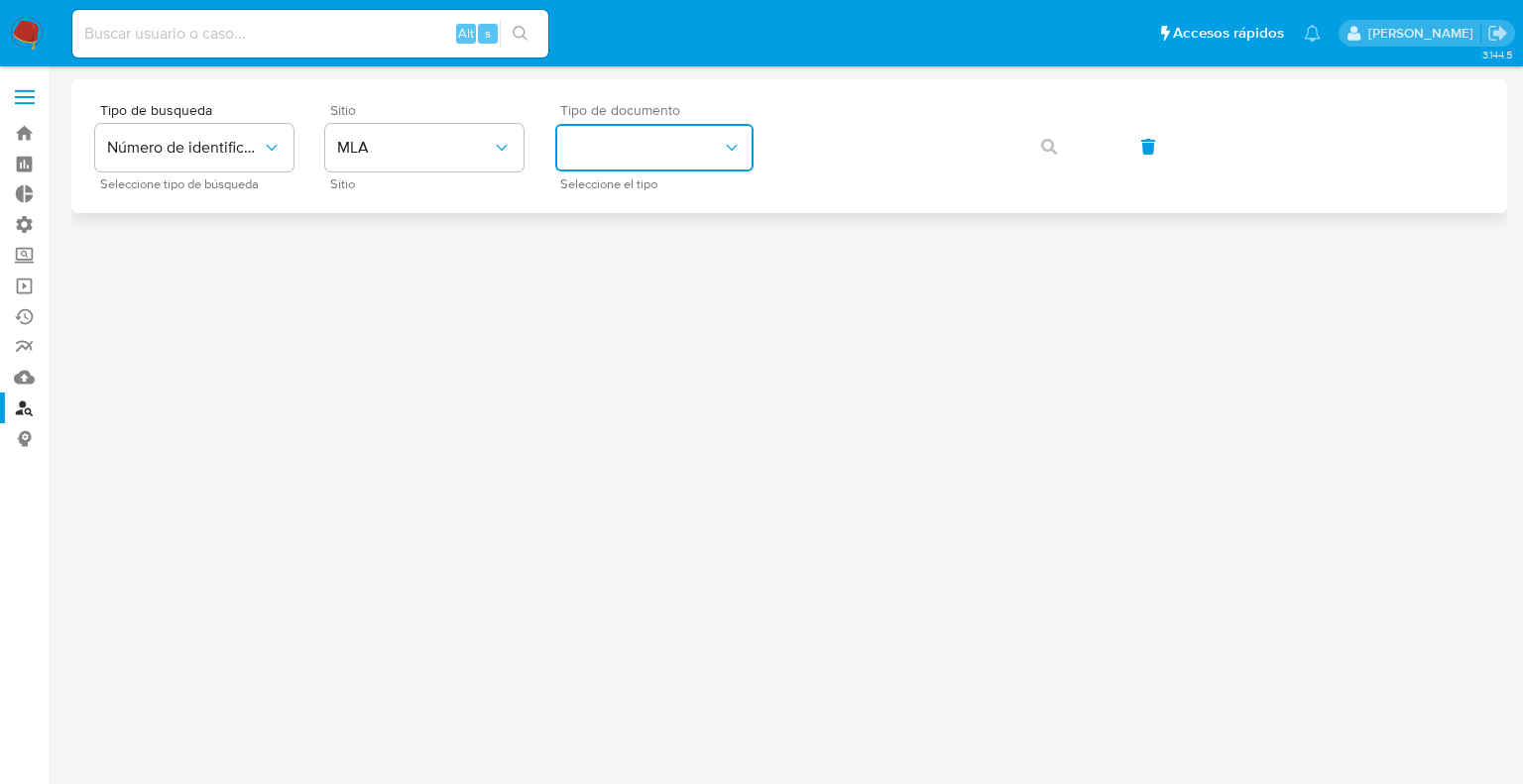 click at bounding box center [654, 148] 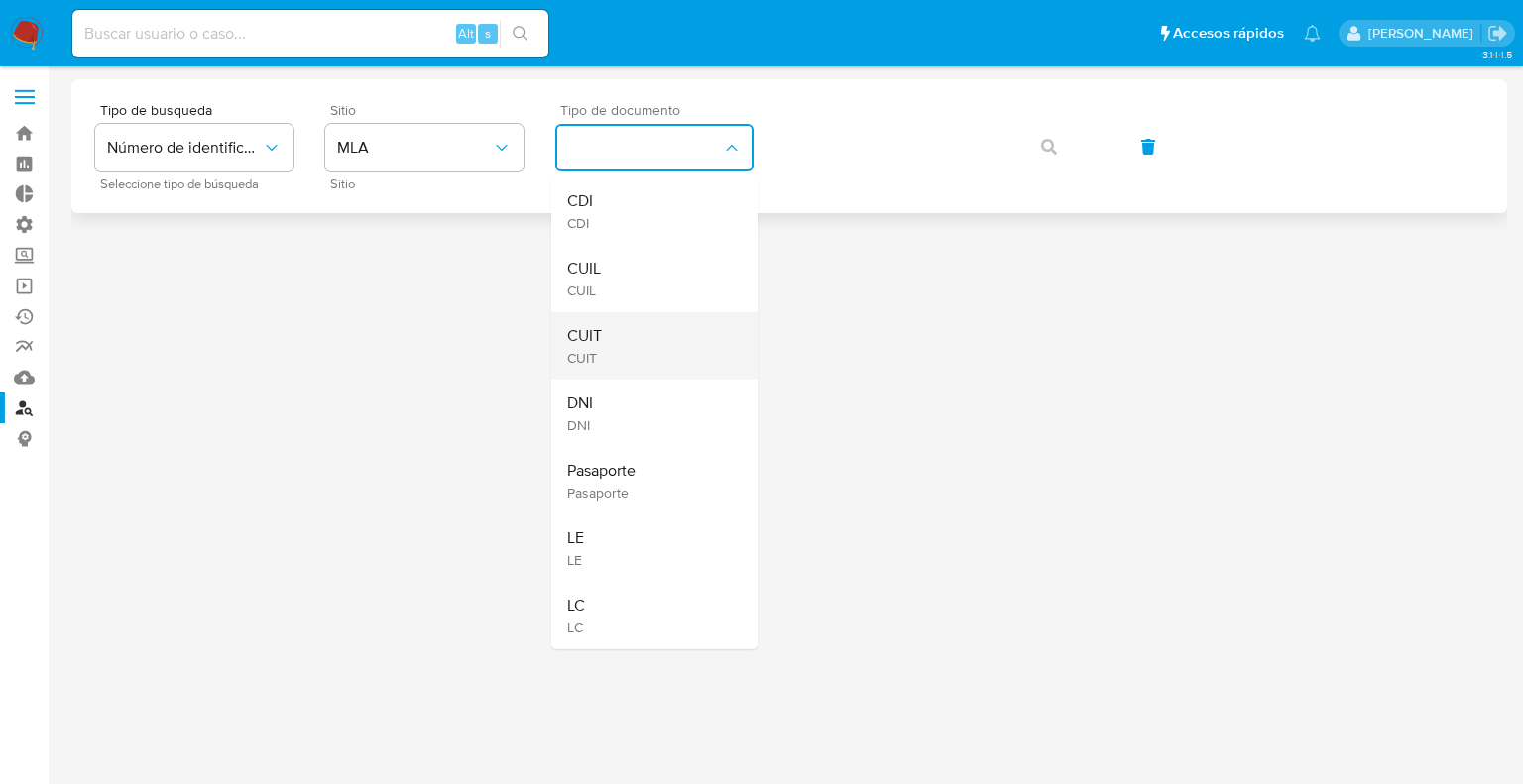 click on "CUIT CUIT" at bounding box center (648, 346) 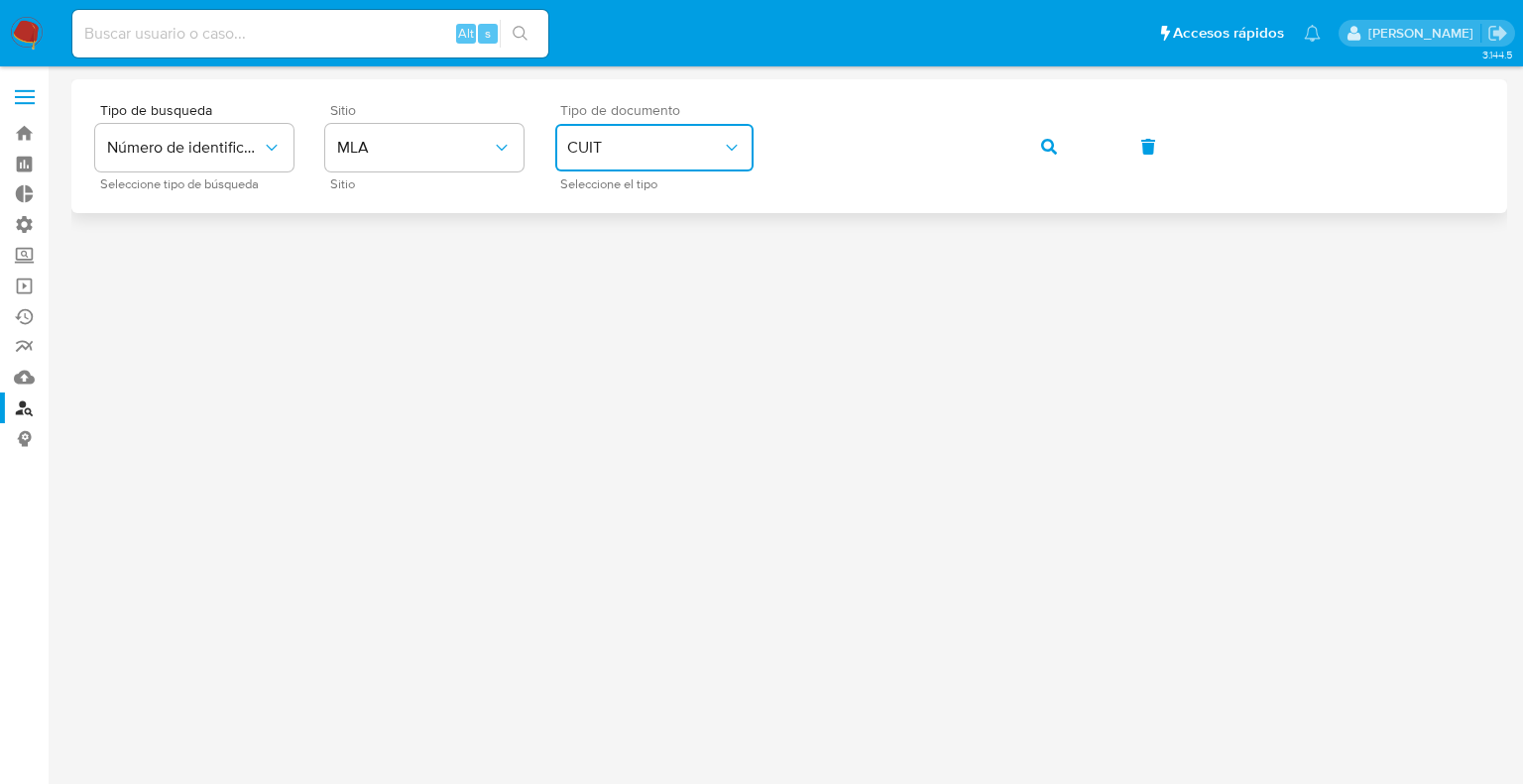 click at bounding box center [1049, 147] 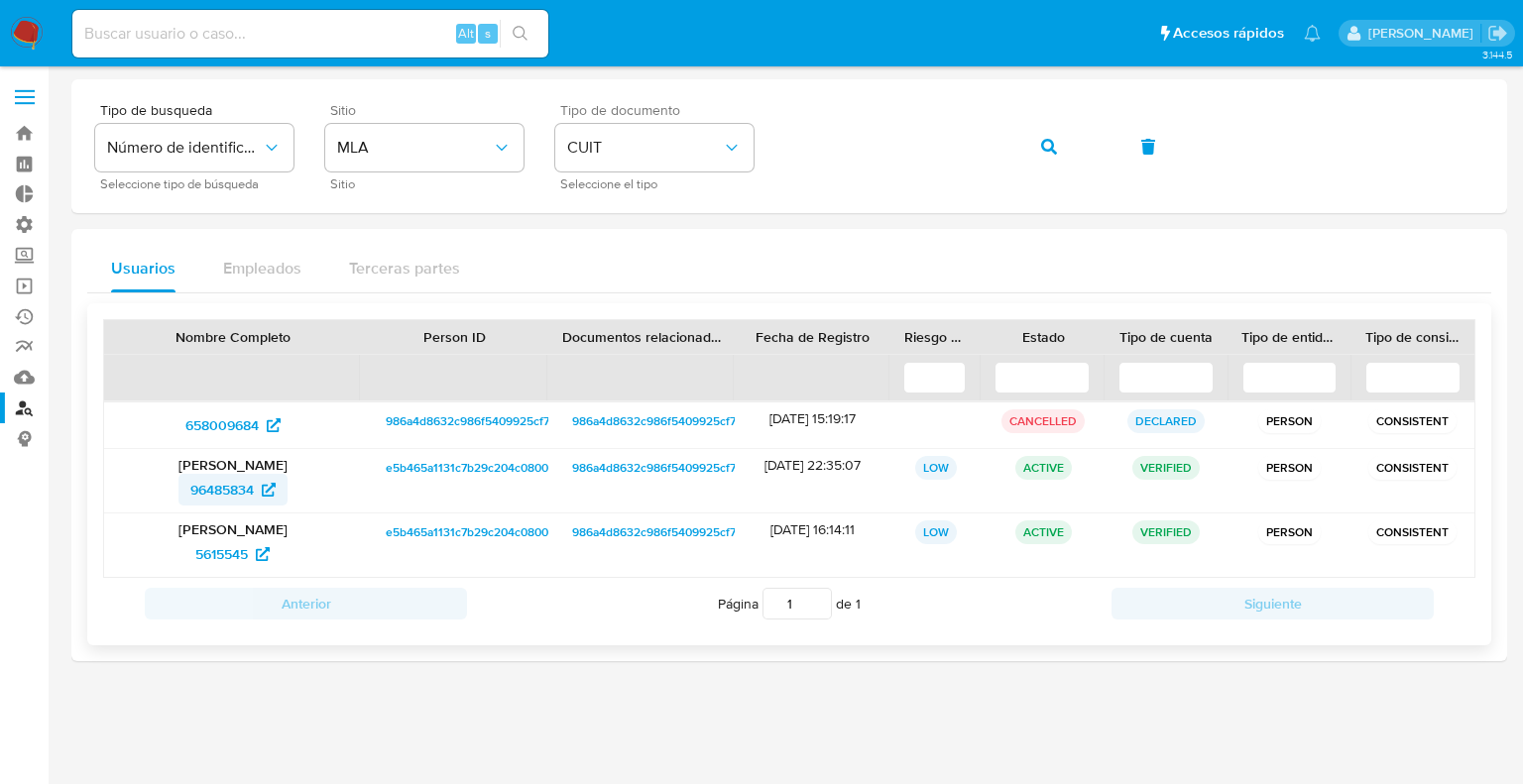 click on "96485834" at bounding box center [222, 490] 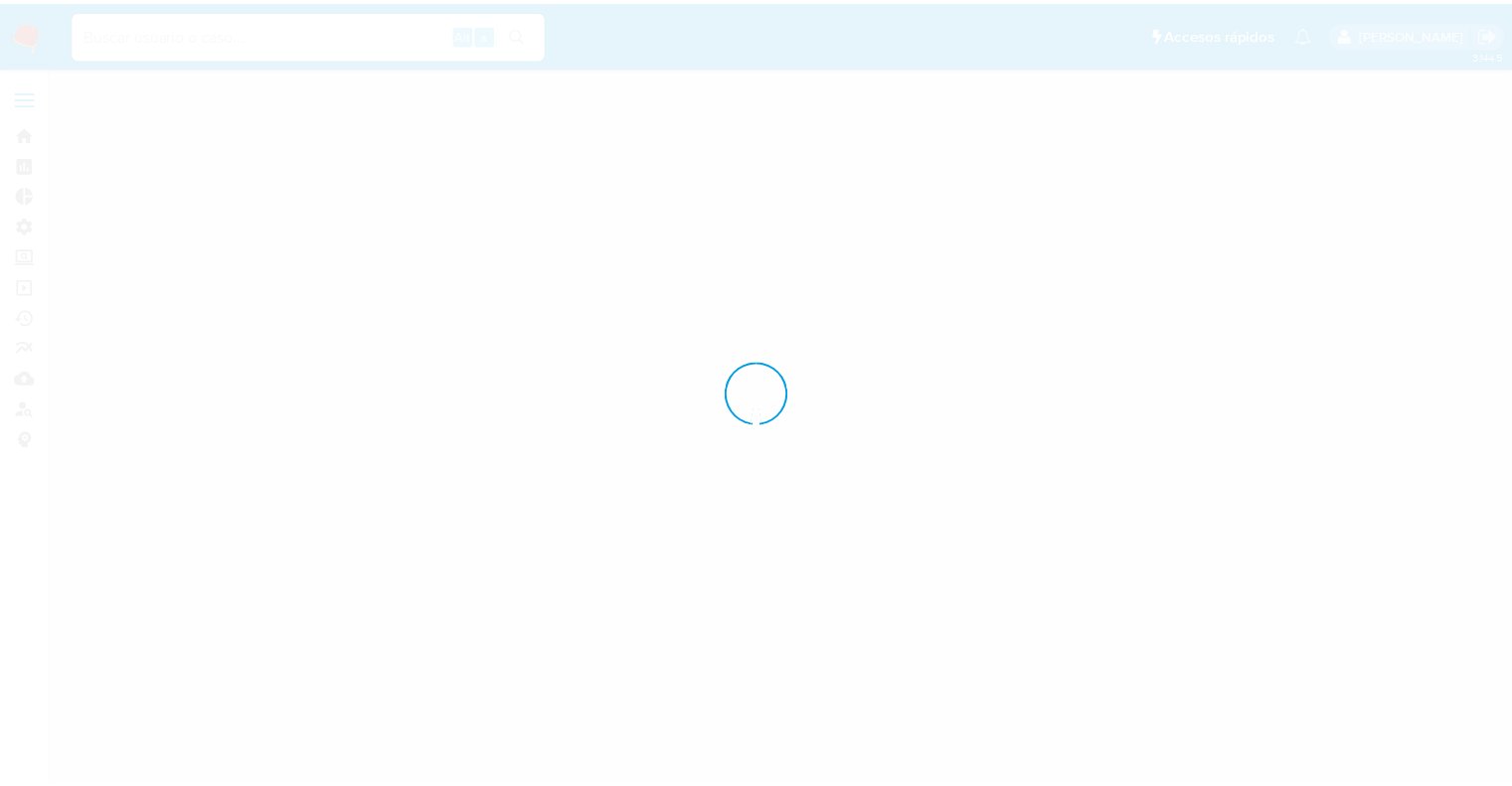 scroll, scrollTop: 0, scrollLeft: 0, axis: both 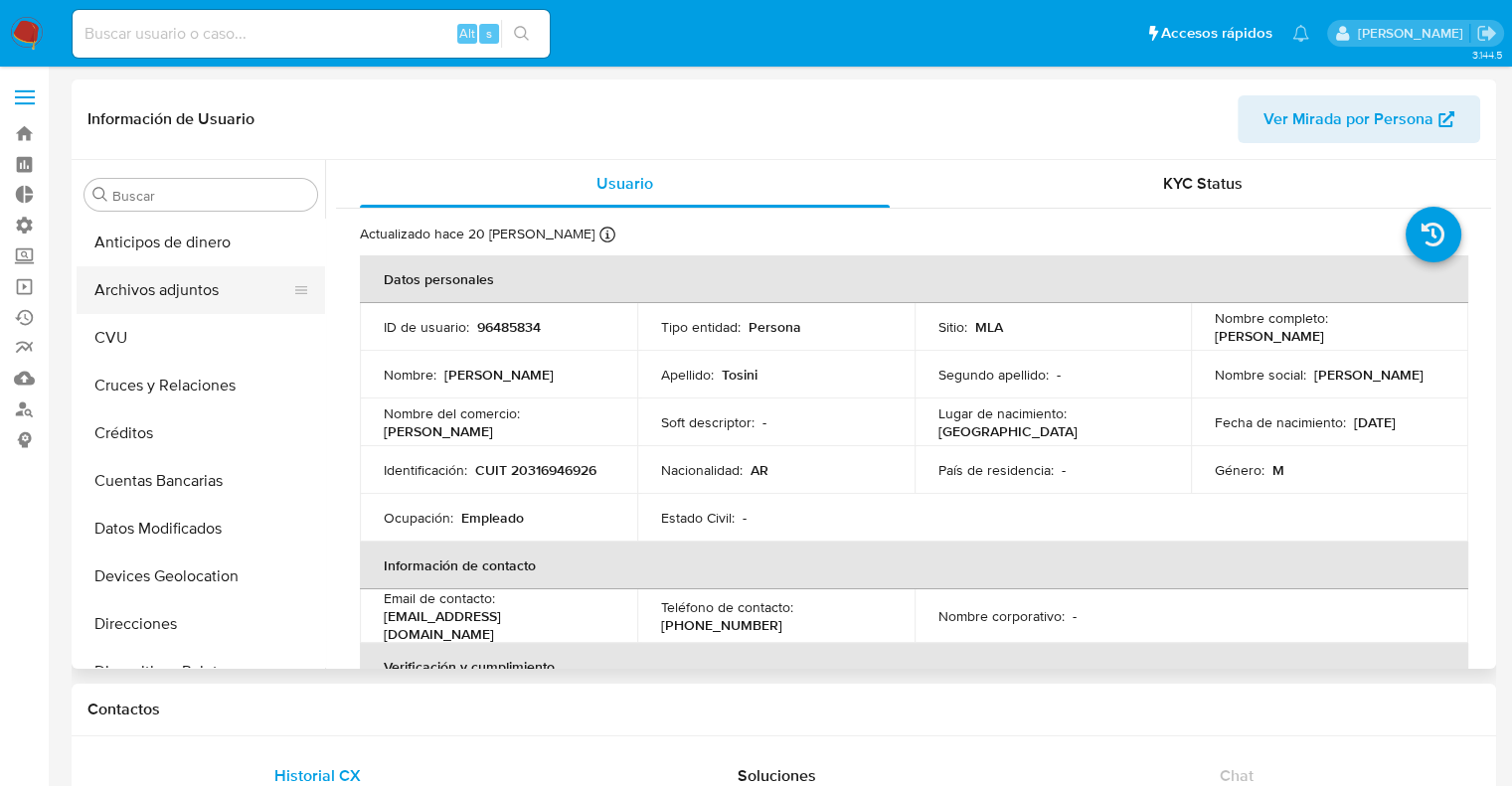 select on "10" 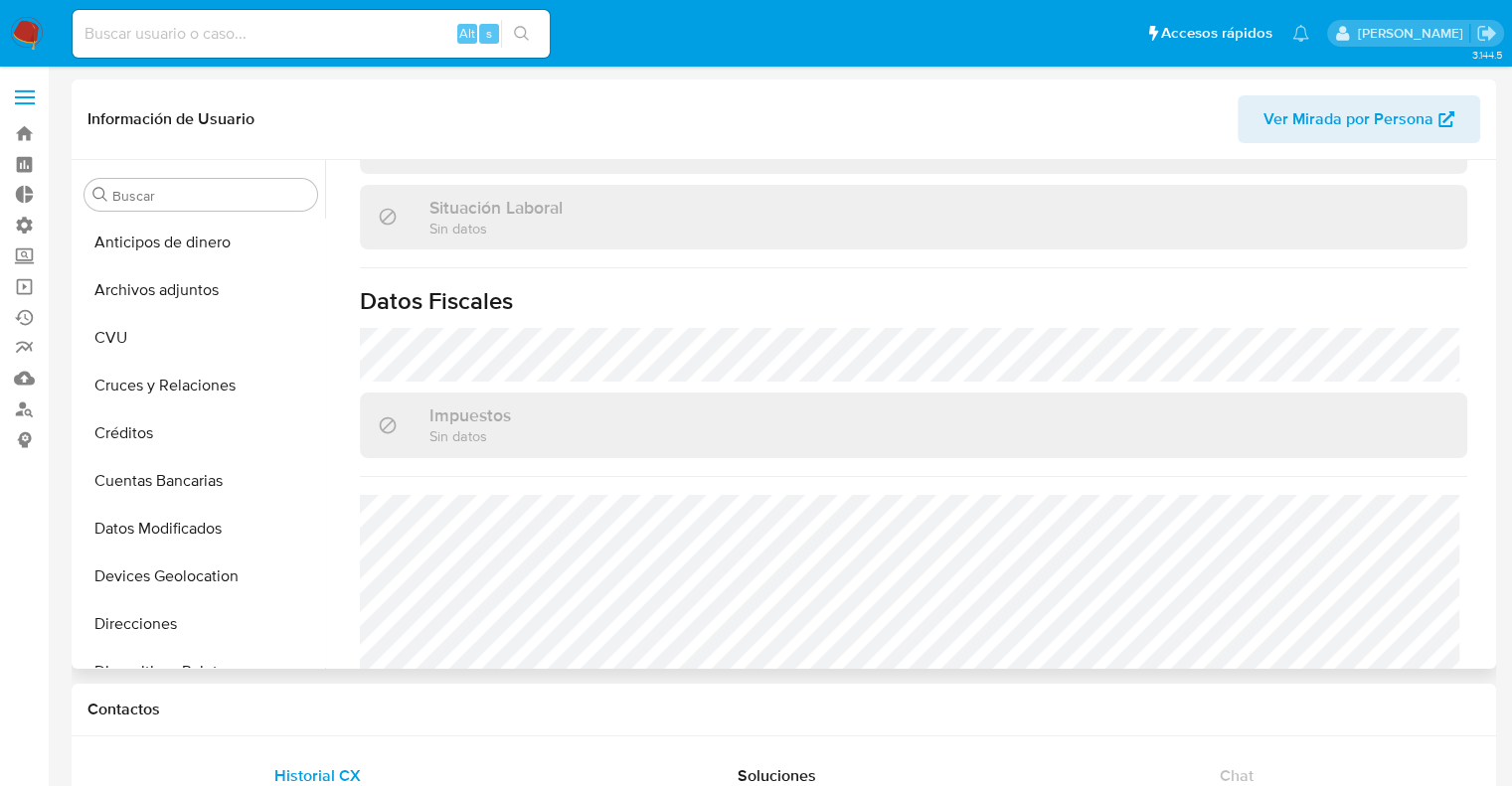 scroll, scrollTop: 1064, scrollLeft: 0, axis: vertical 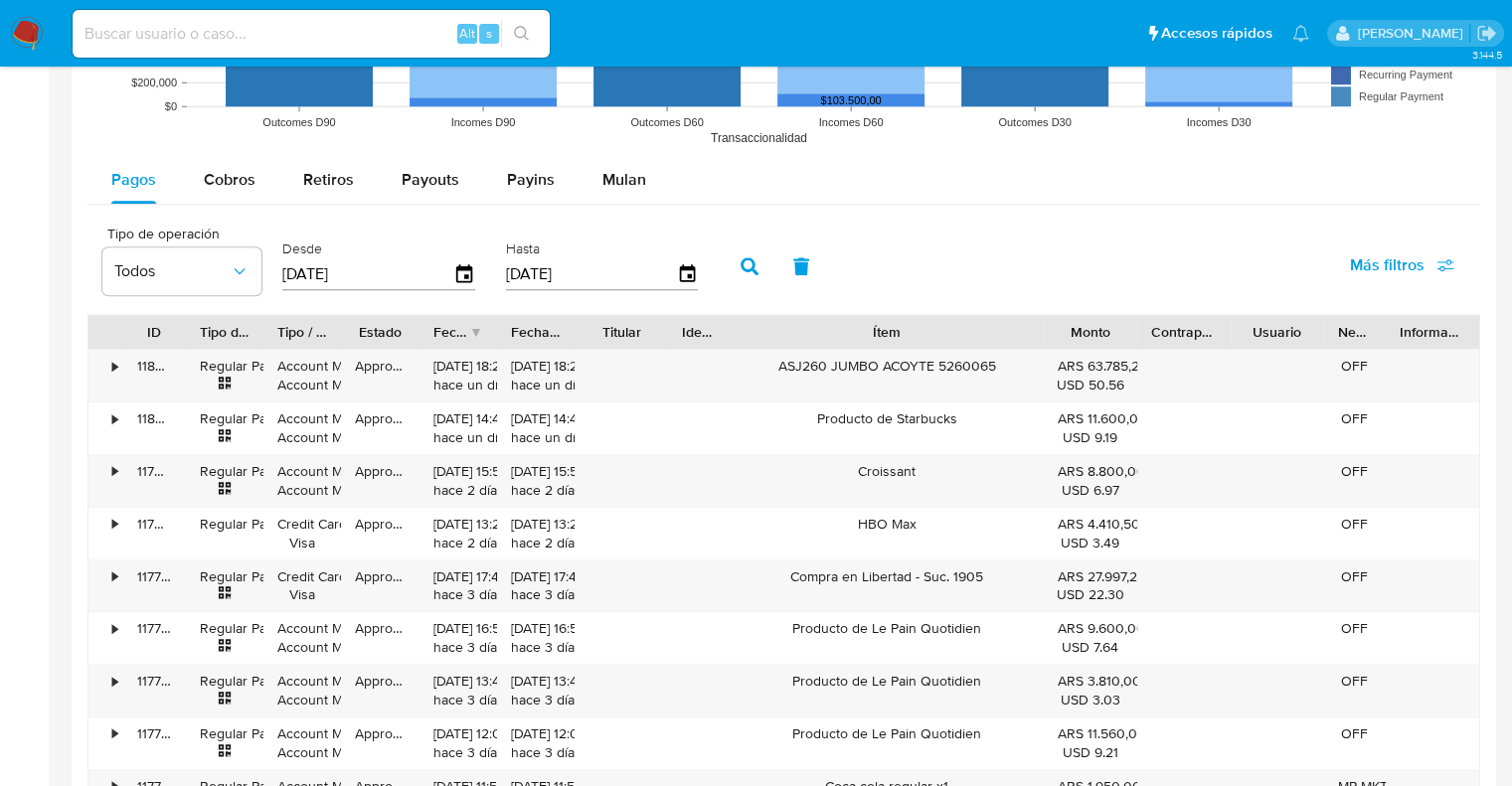 drag, startPoint x: 968, startPoint y: 333, endPoint x: 1153, endPoint y: 323, distance: 185.27007 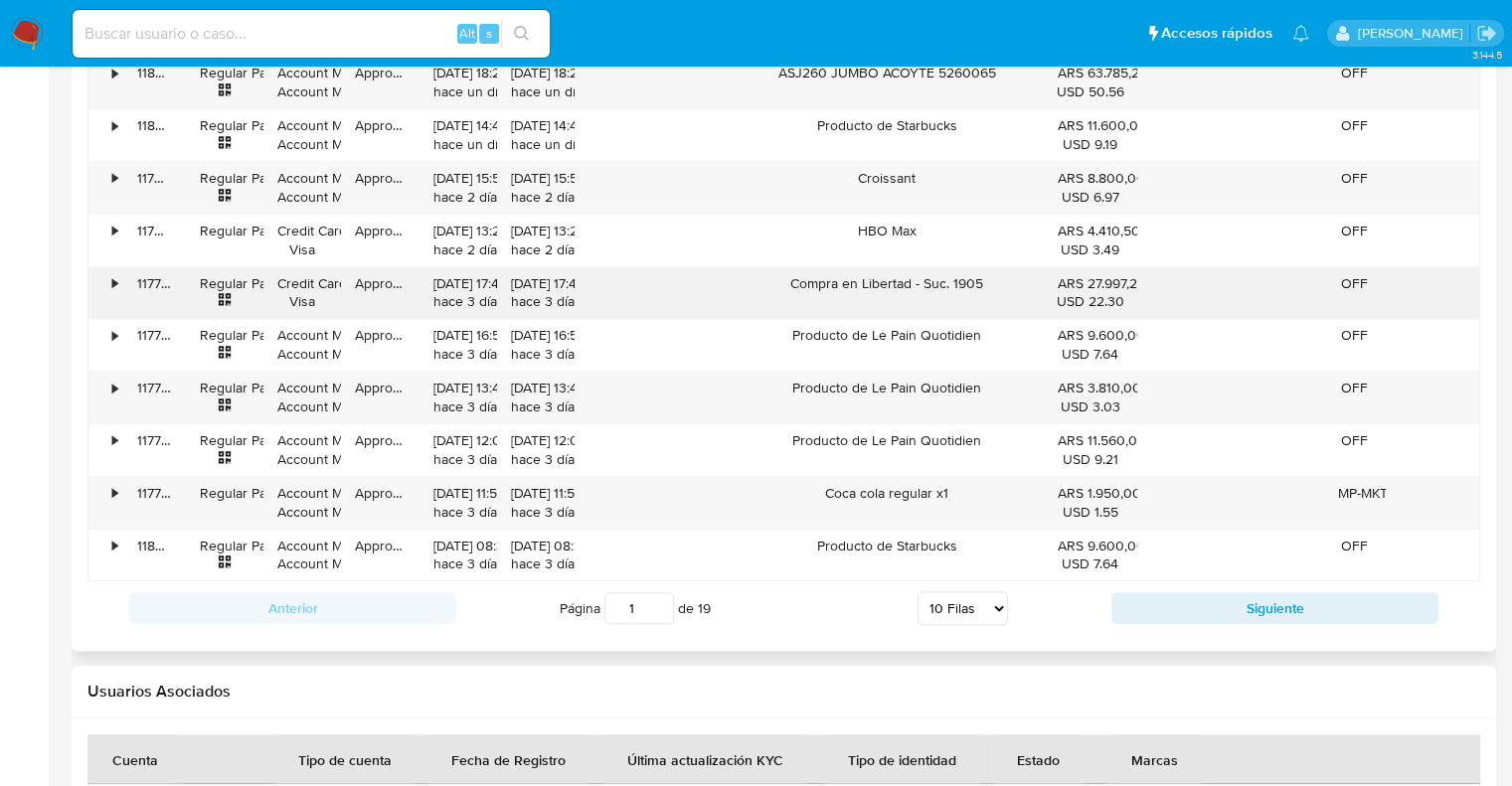 scroll, scrollTop: 1987, scrollLeft: 0, axis: vertical 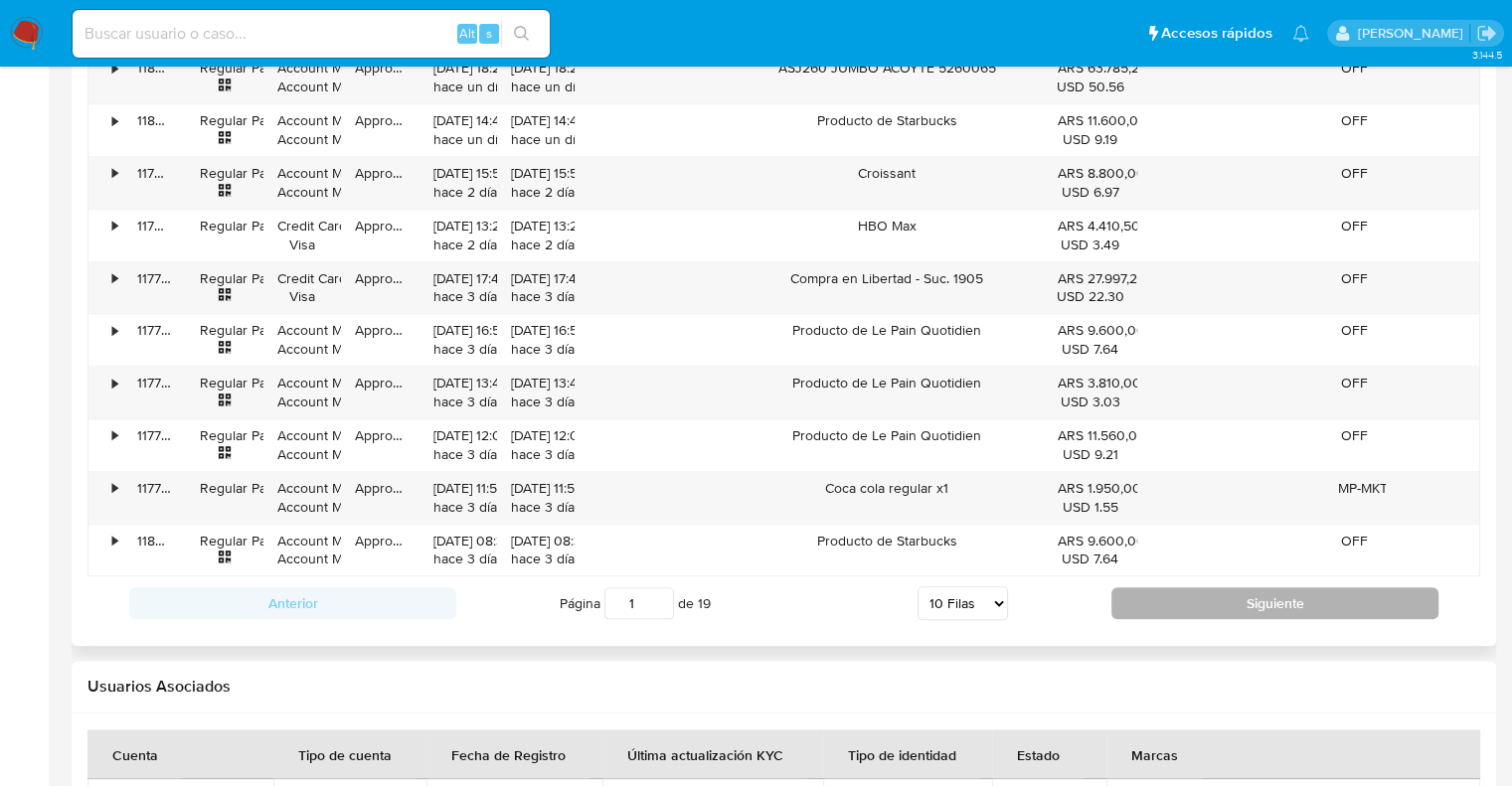 click on "Siguiente" at bounding box center (1274, 603) 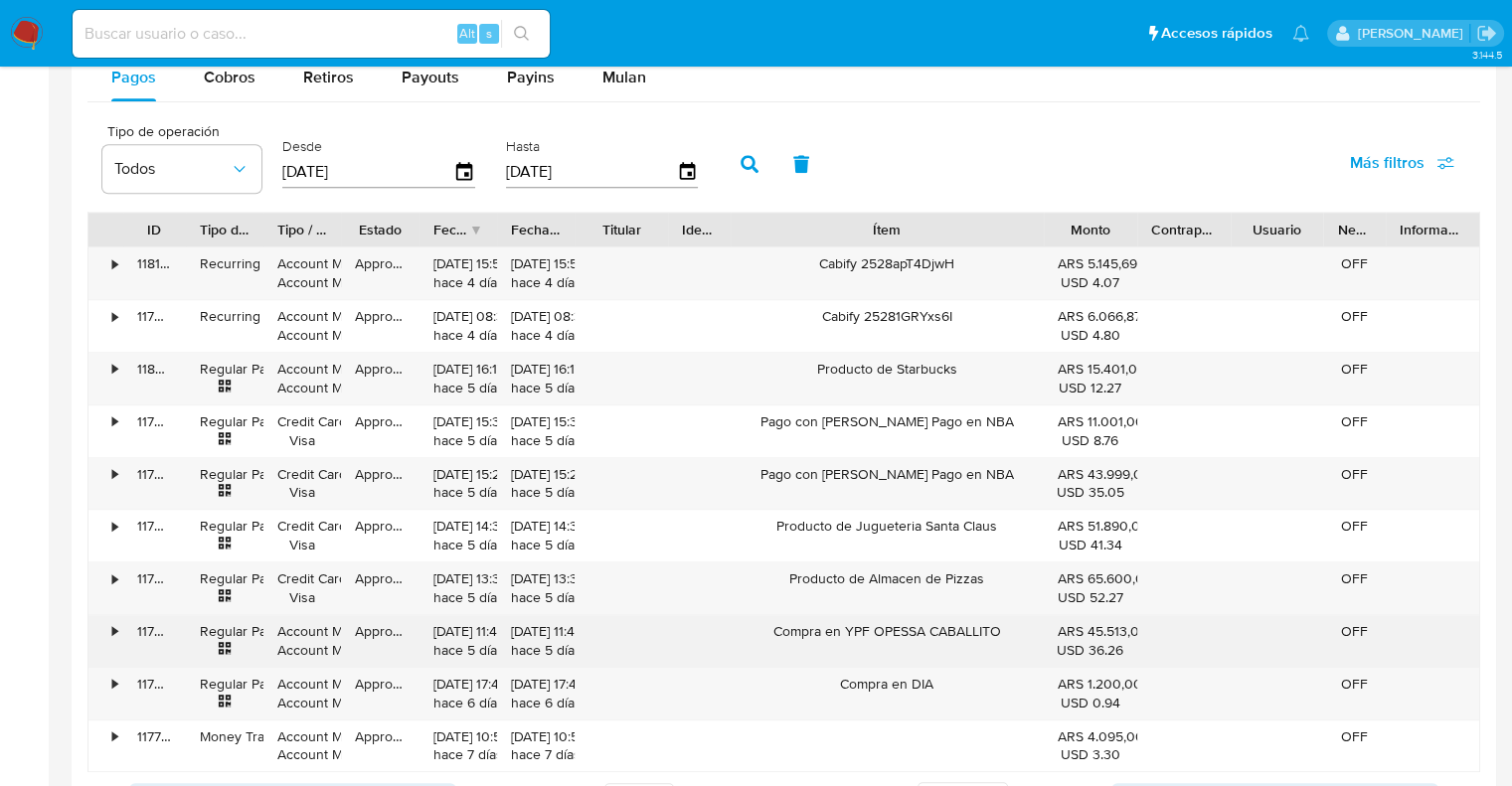 scroll, scrollTop: 1789, scrollLeft: 0, axis: vertical 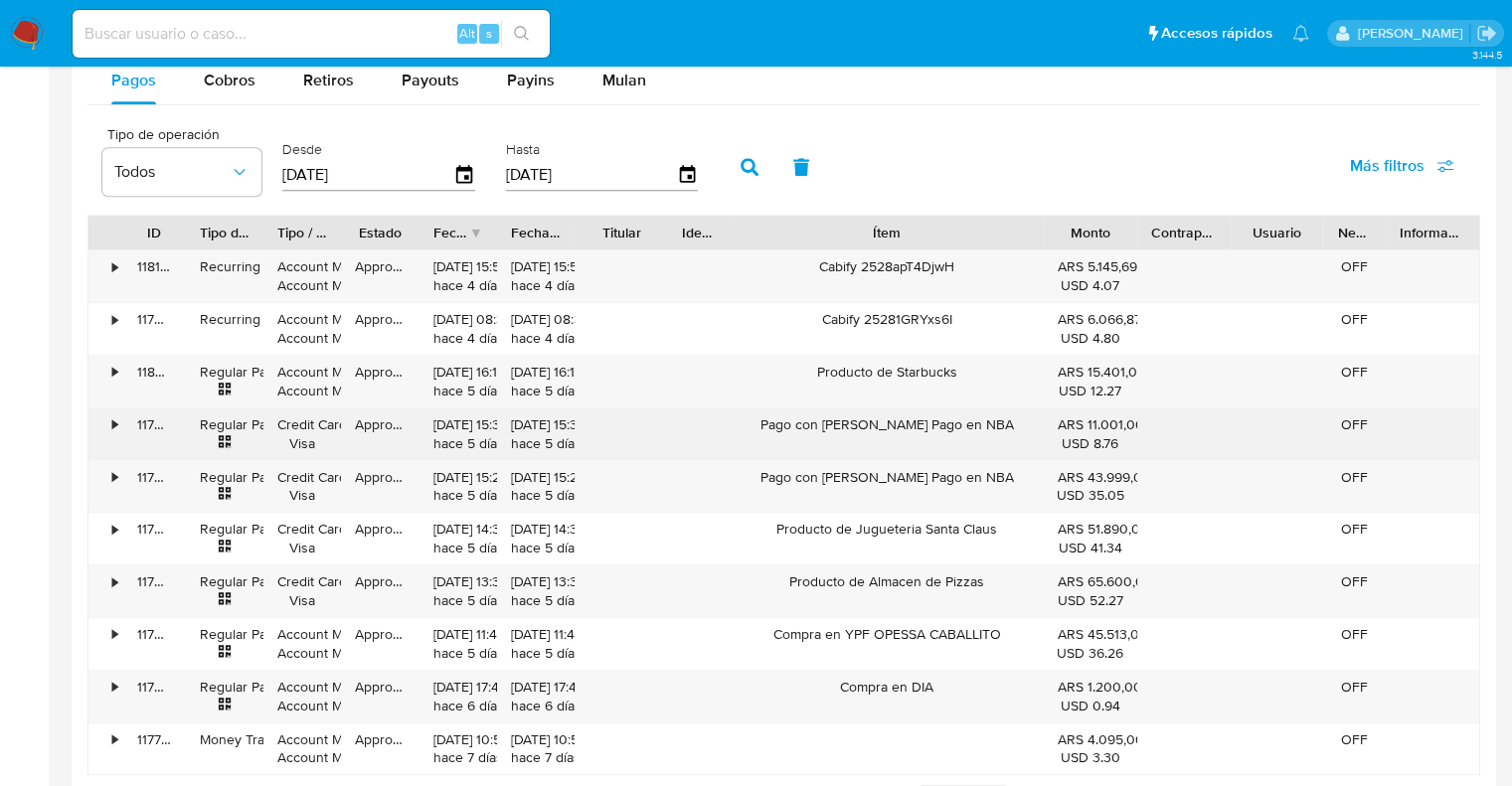 click on "•" at bounding box center [105, 434] 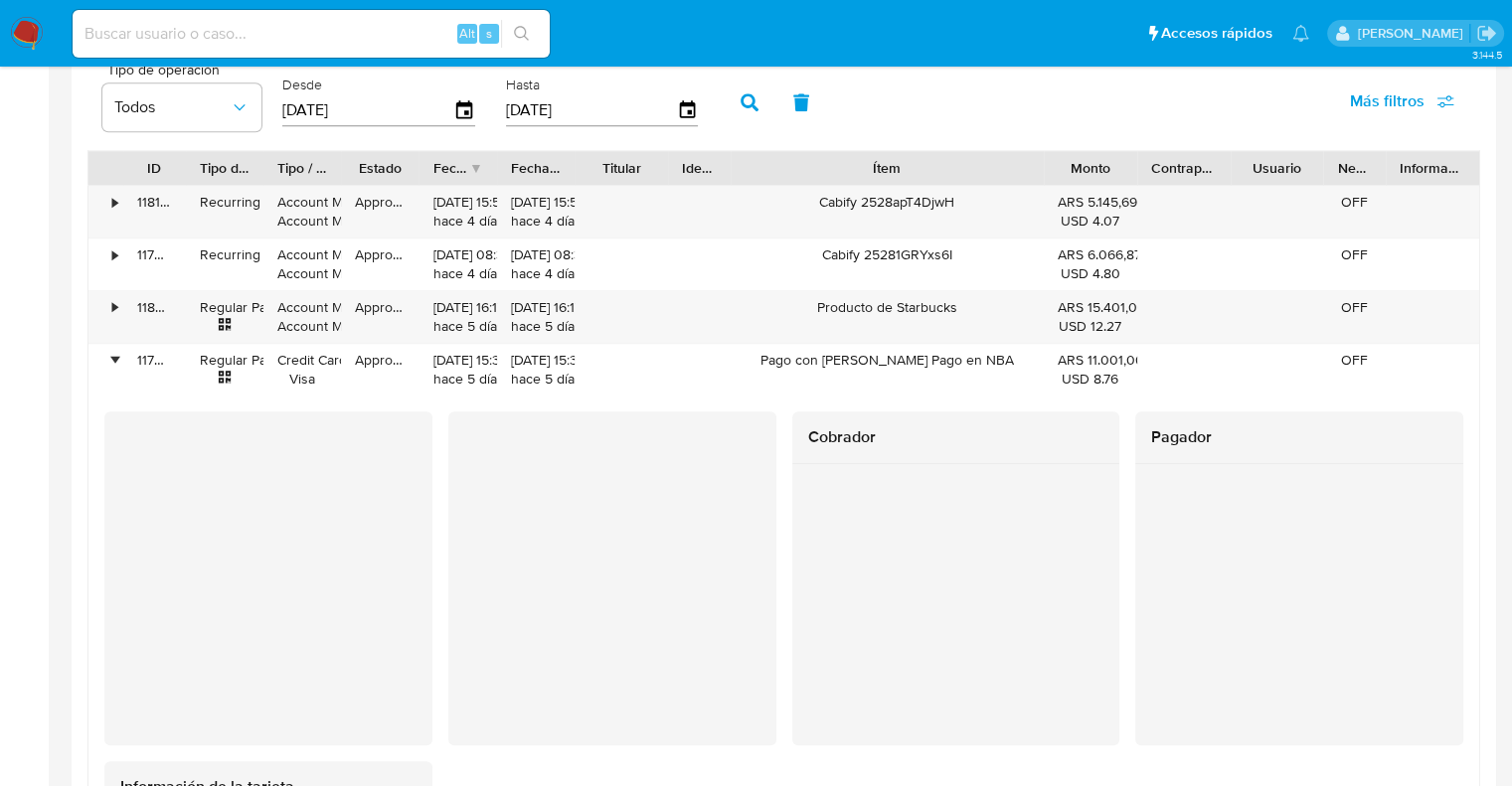 scroll, scrollTop: 1888, scrollLeft: 0, axis: vertical 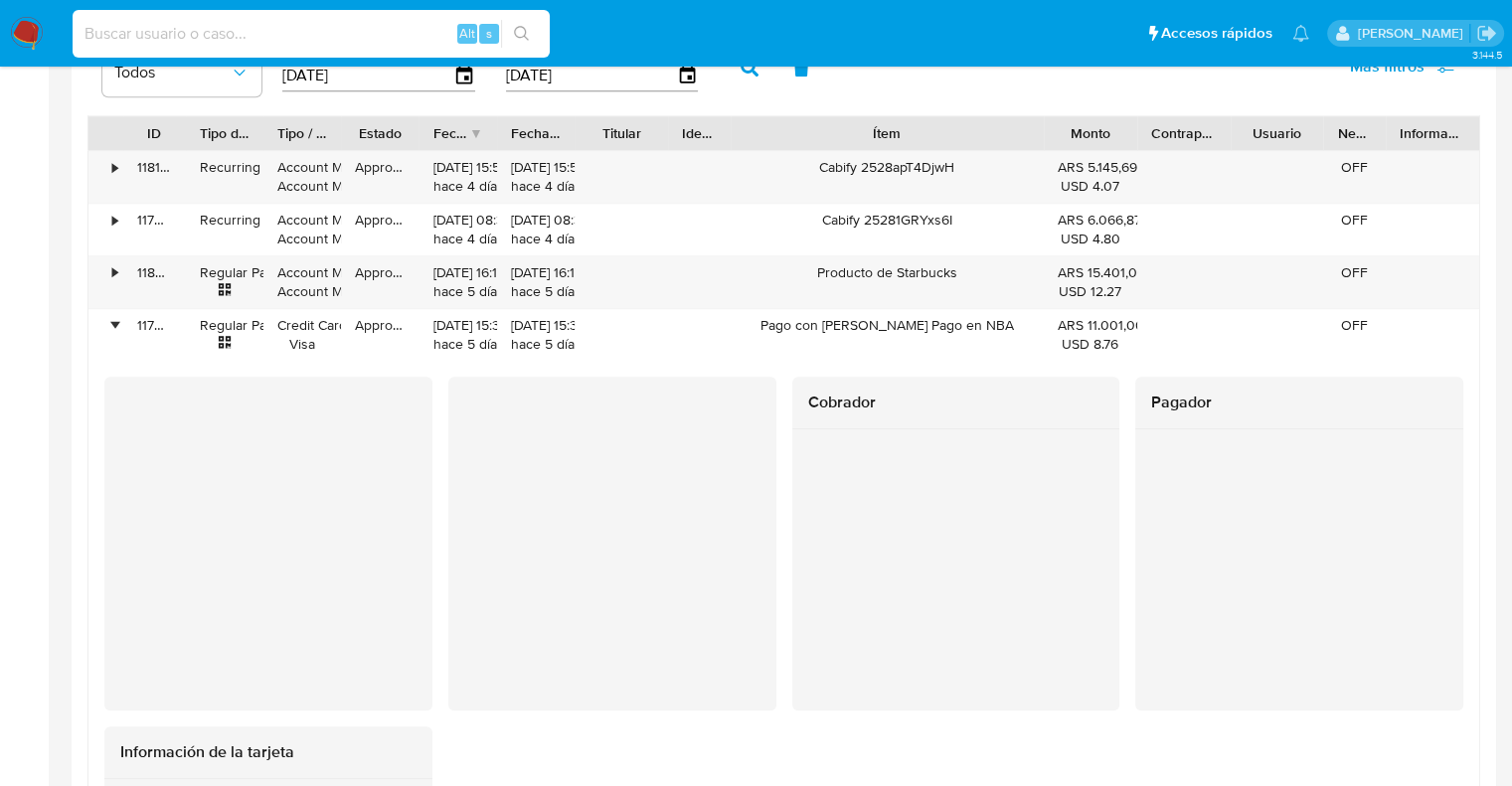 click at bounding box center [311, 34] 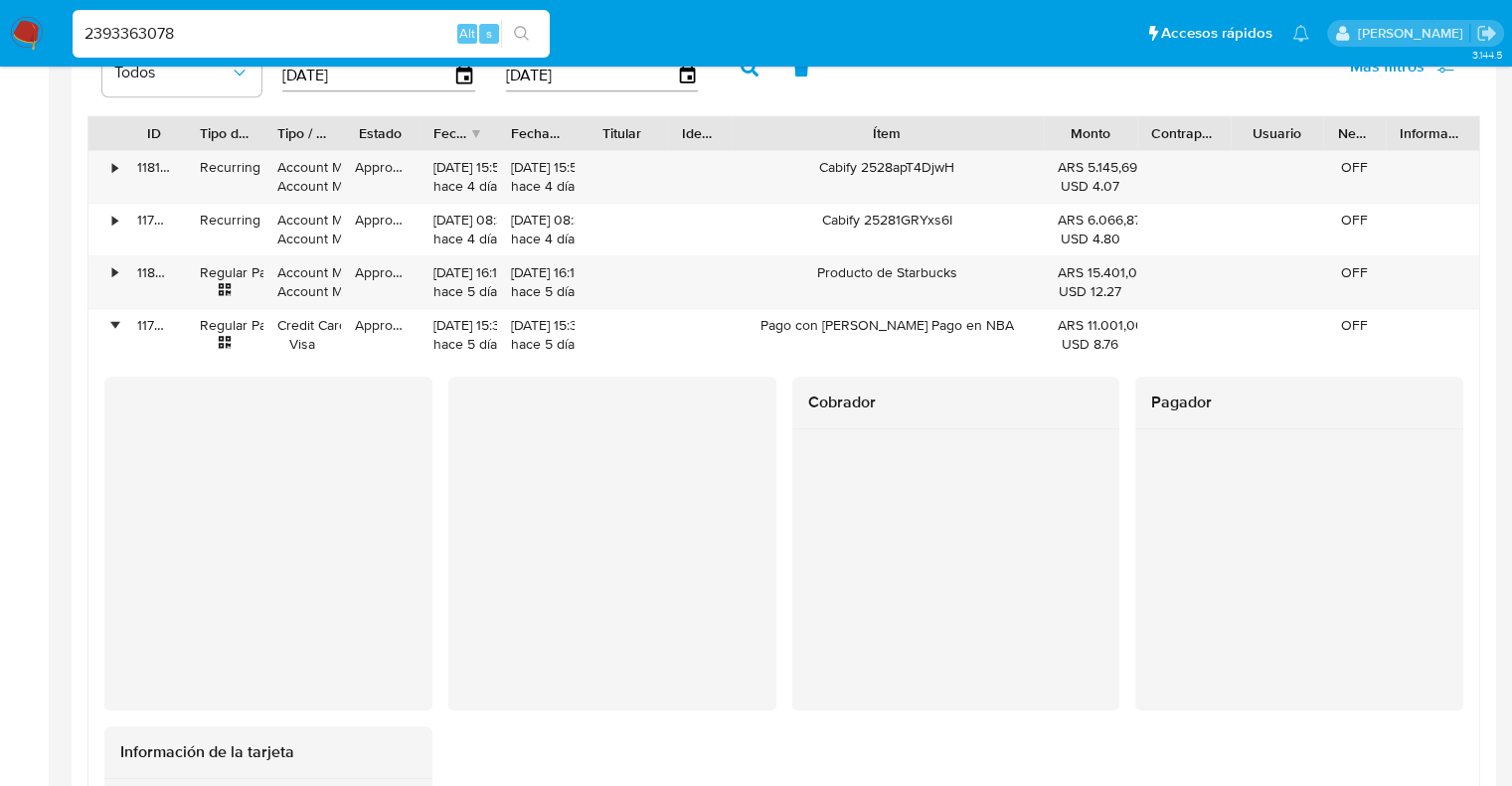 type on "2393363078" 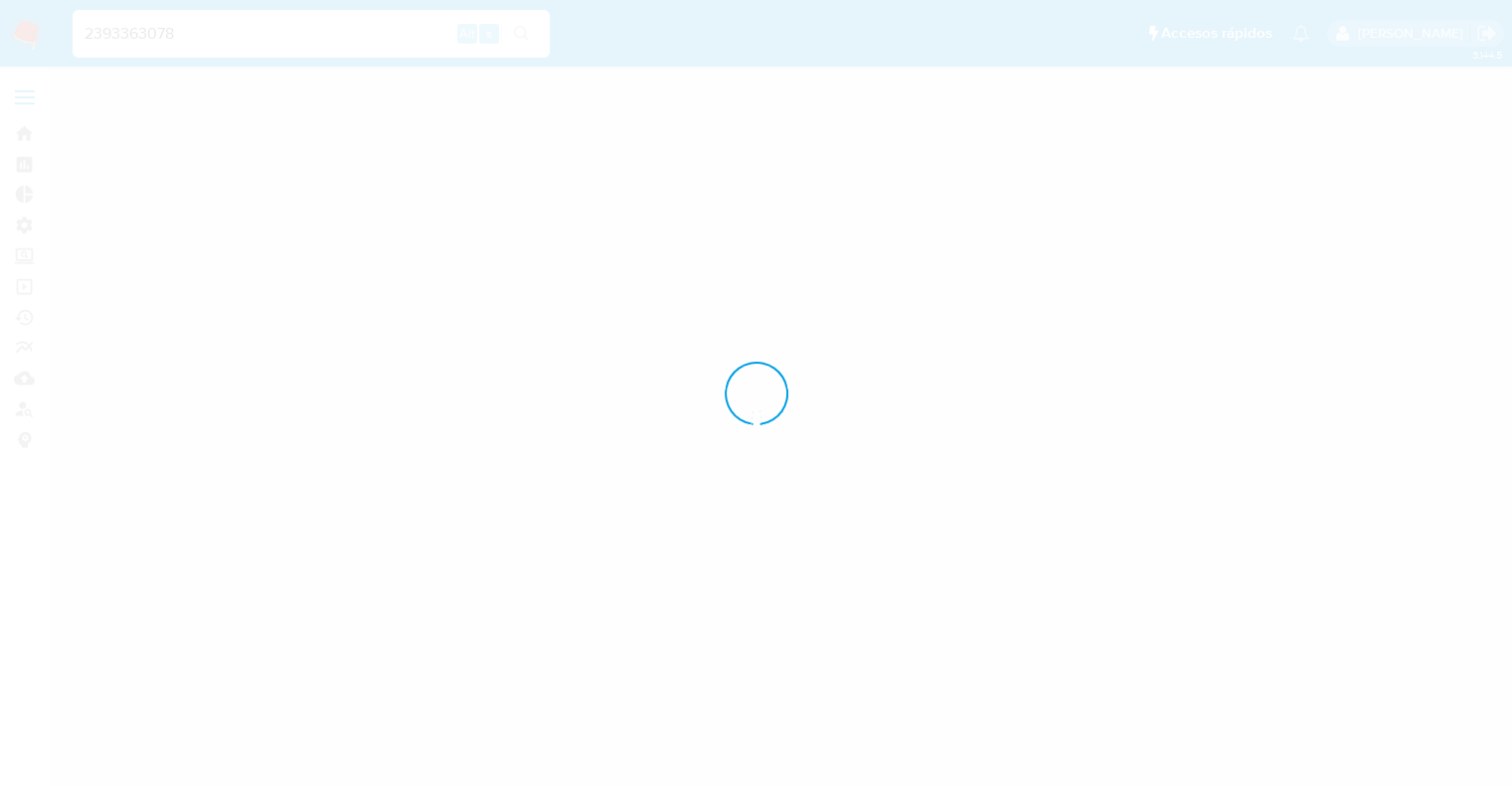 scroll, scrollTop: 0, scrollLeft: 0, axis: both 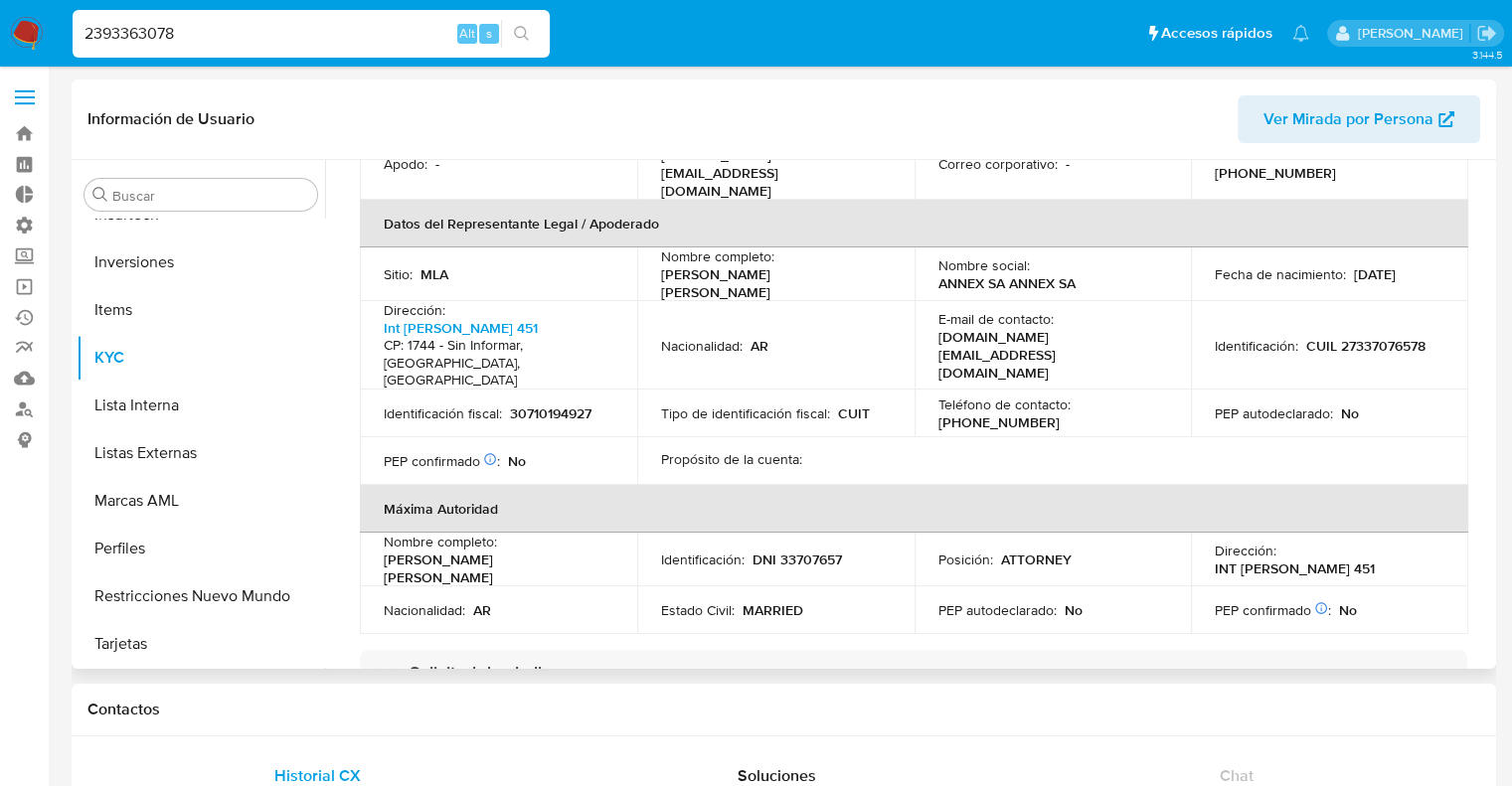 select on "10" 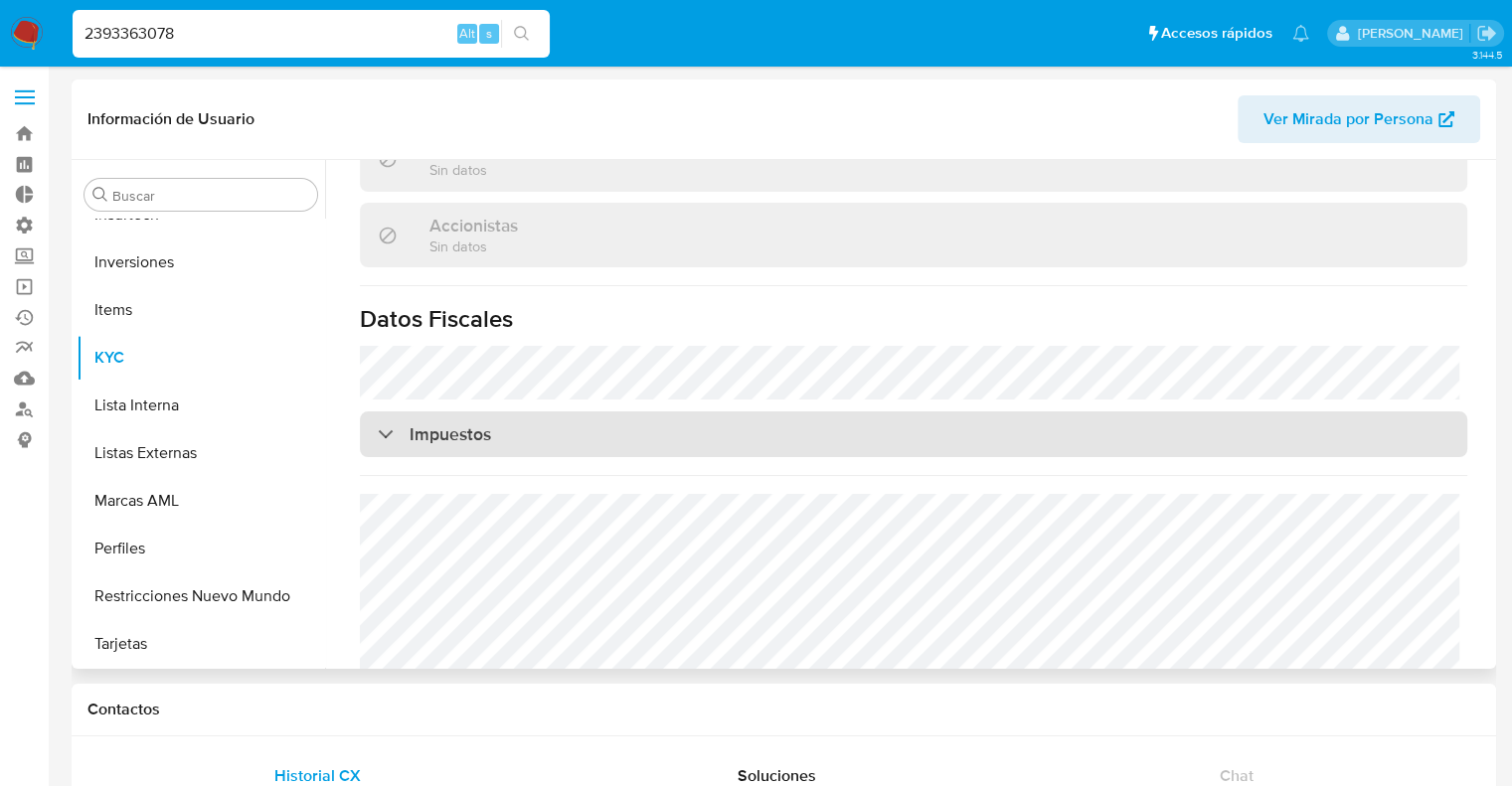 scroll, scrollTop: 1406, scrollLeft: 0, axis: vertical 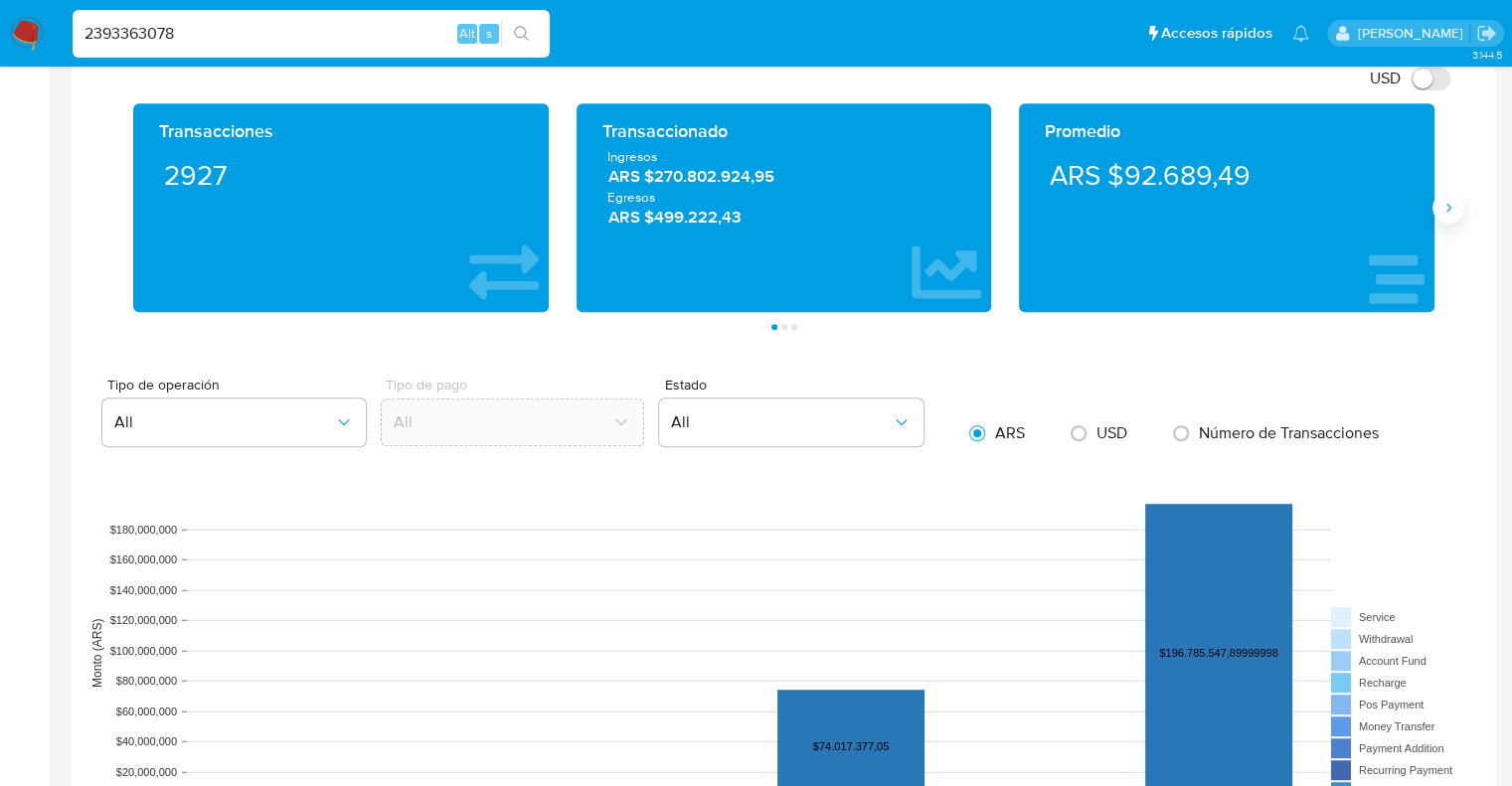 click at bounding box center (1448, 208) 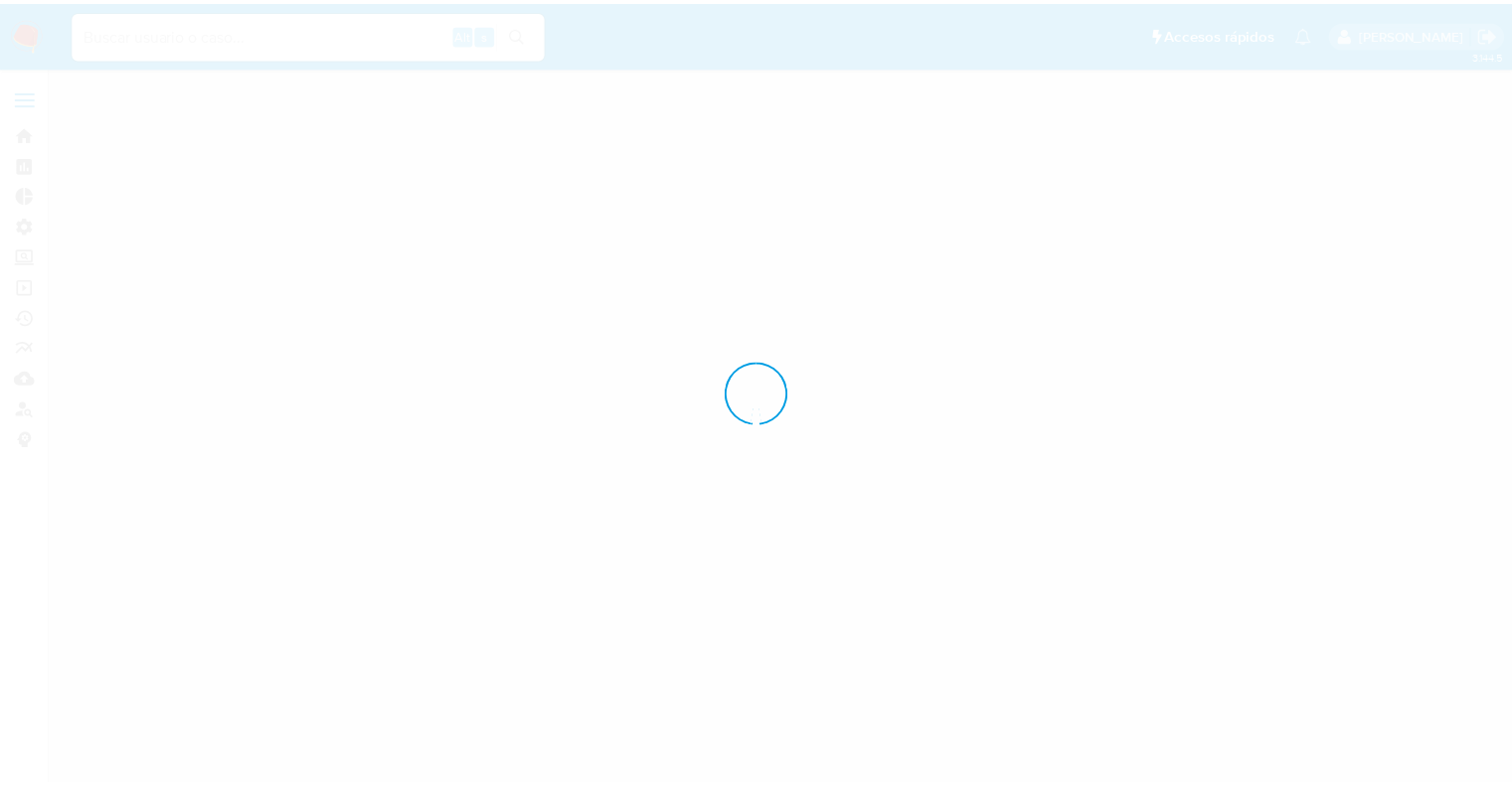 scroll, scrollTop: 0, scrollLeft: 0, axis: both 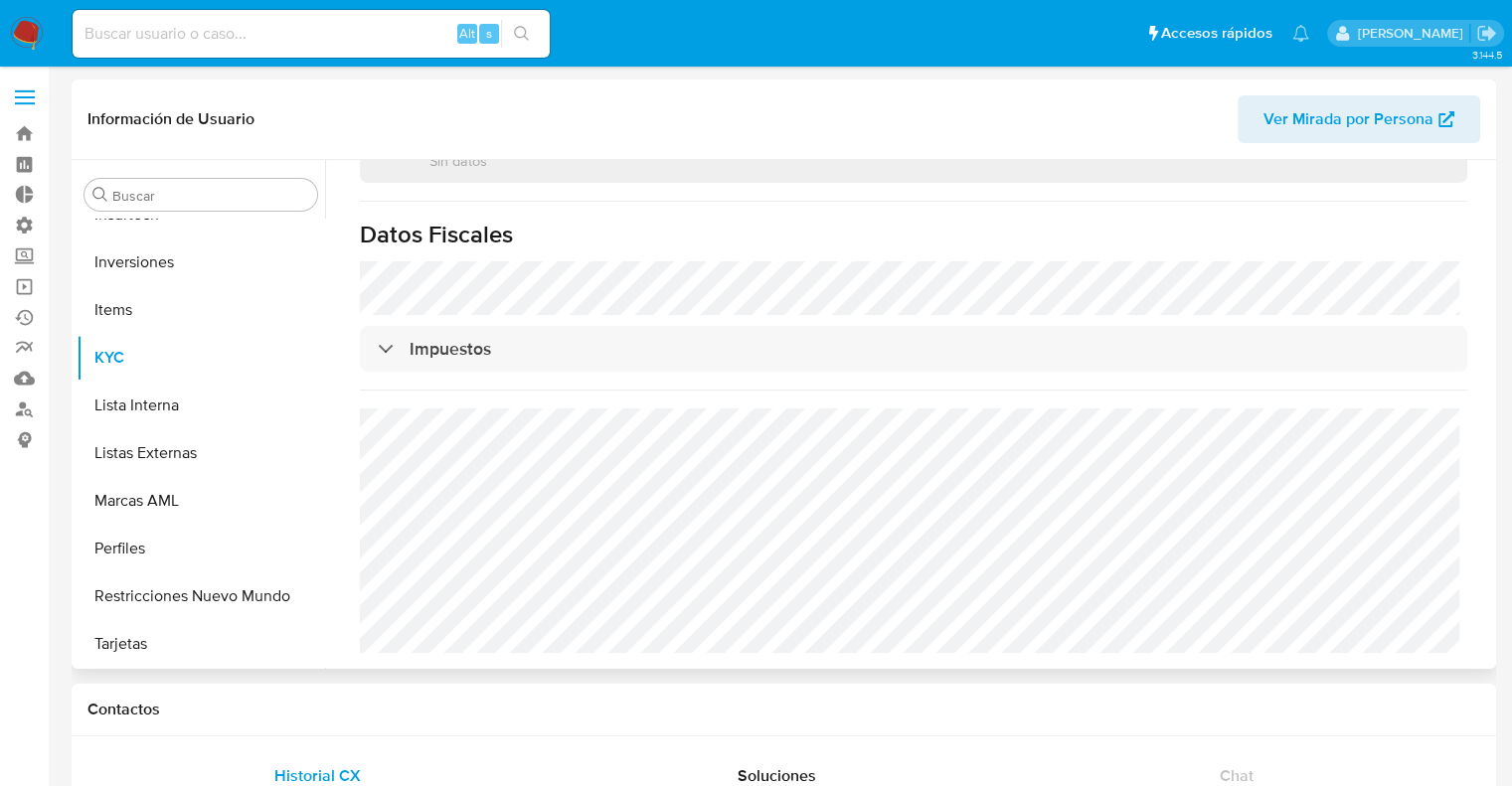 select on "10" 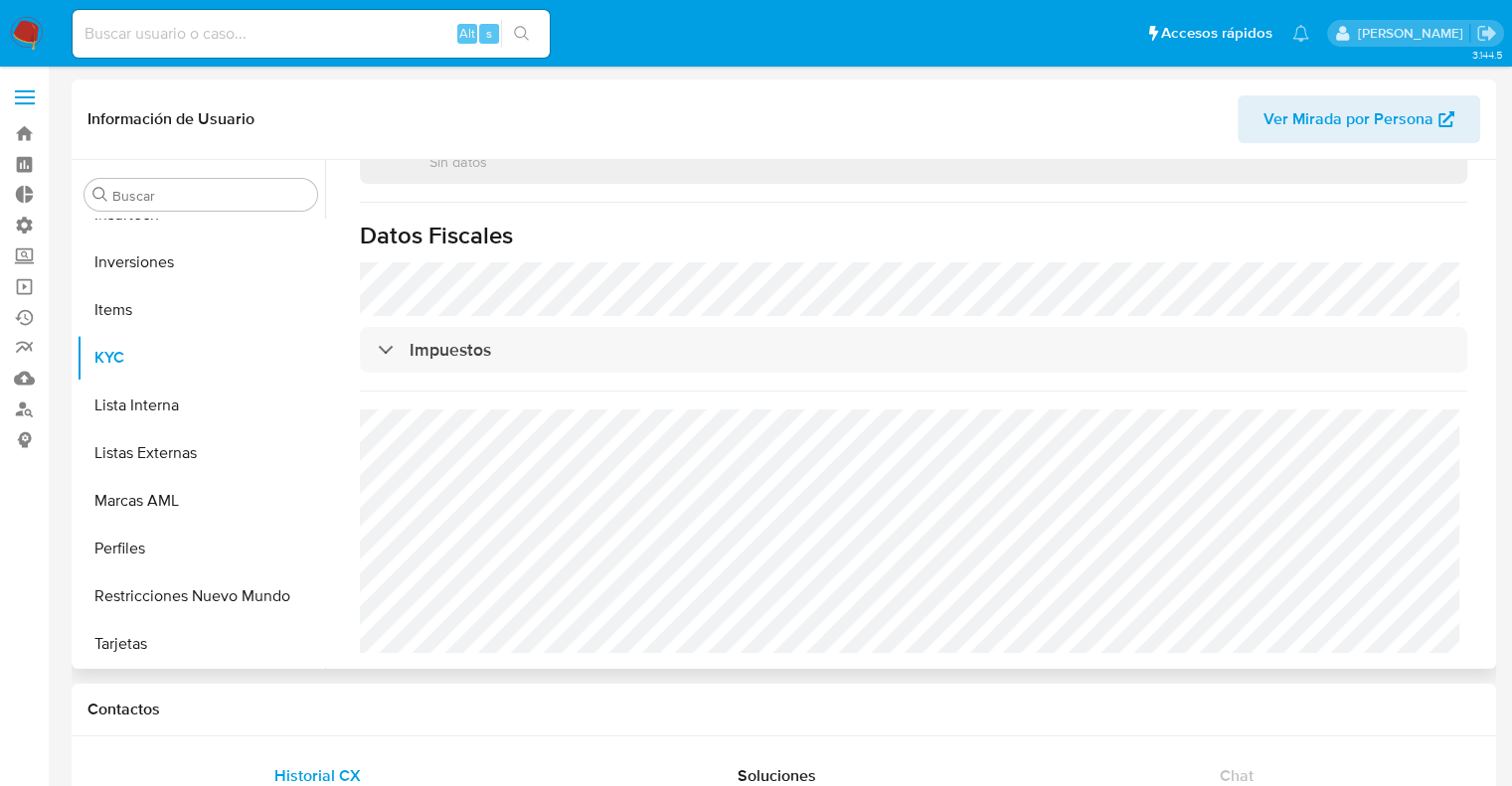 scroll, scrollTop: 1077, scrollLeft: 0, axis: vertical 